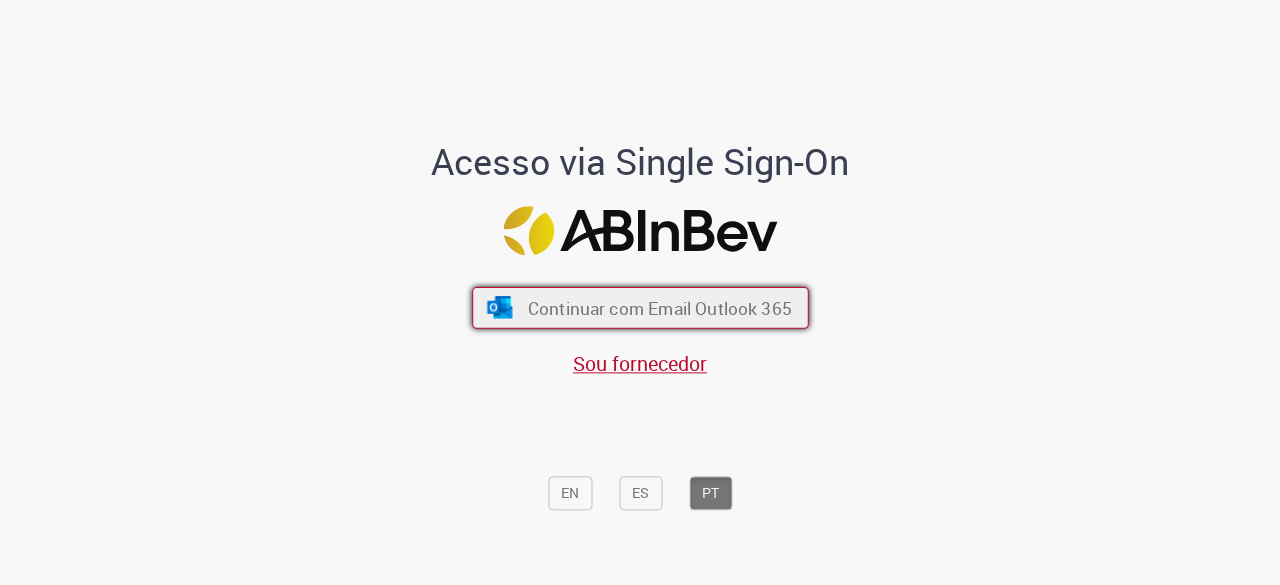 scroll, scrollTop: 0, scrollLeft: 0, axis: both 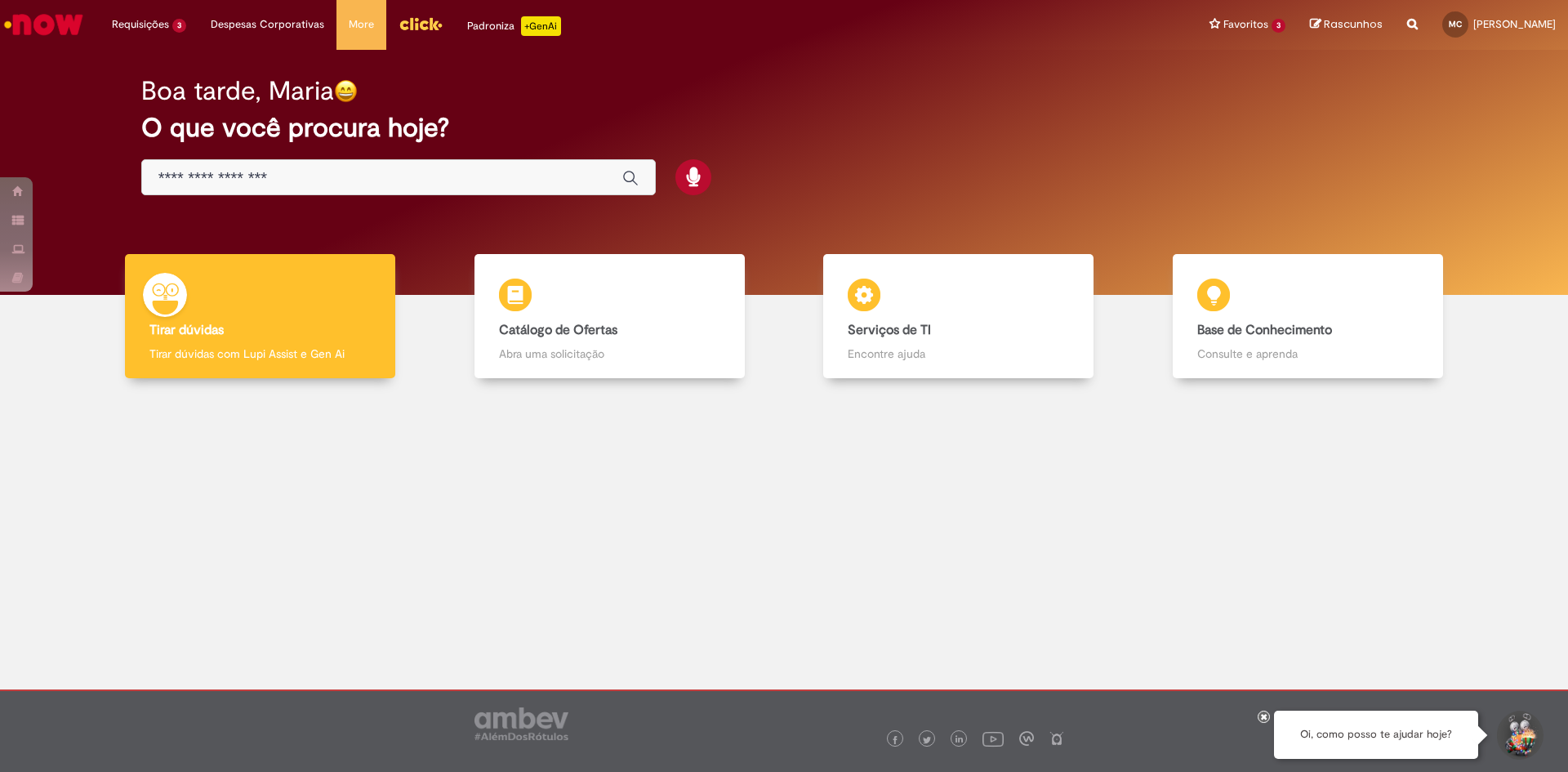 click at bounding box center (399, 177) 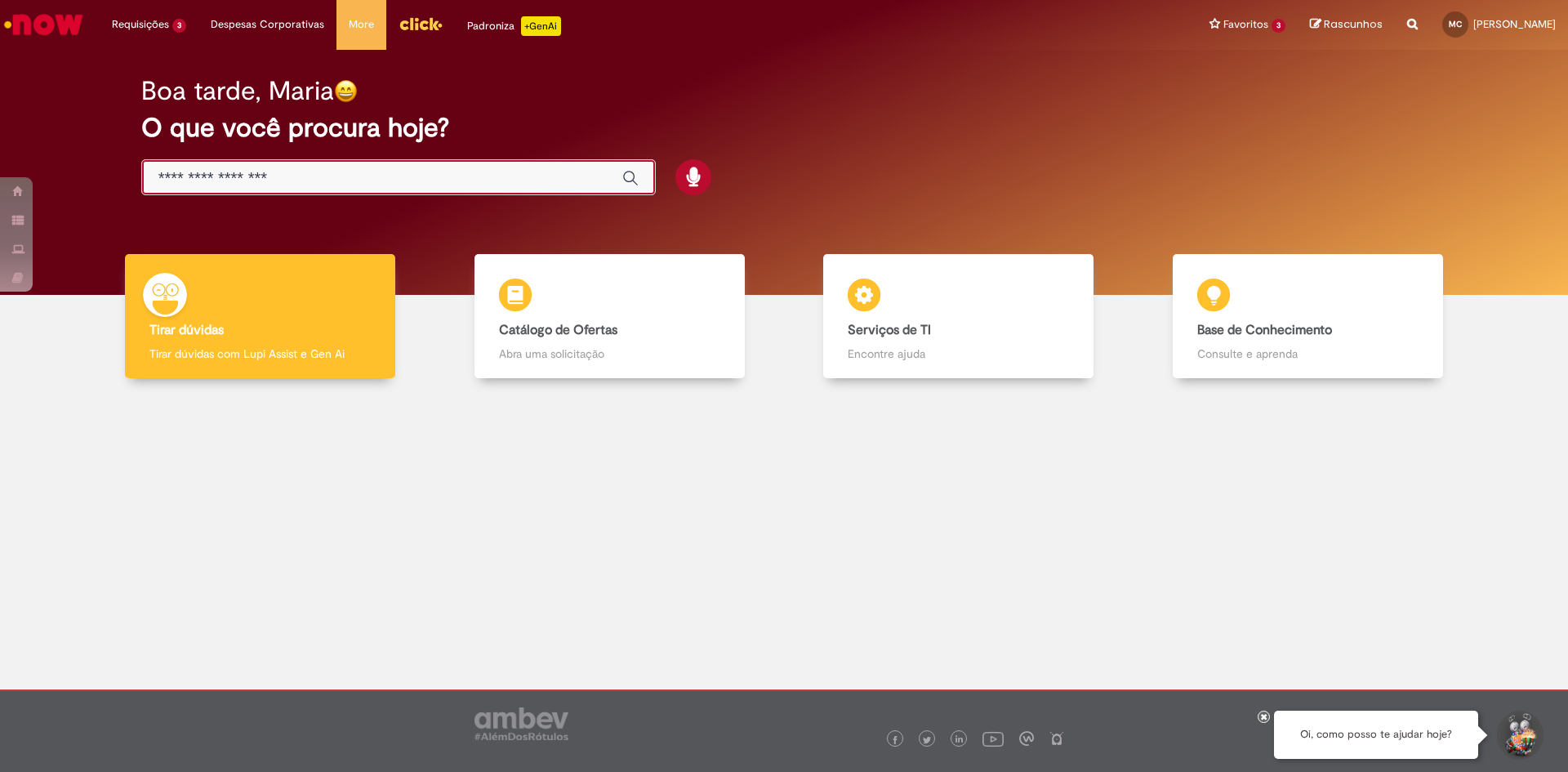 click at bounding box center (382, 178) 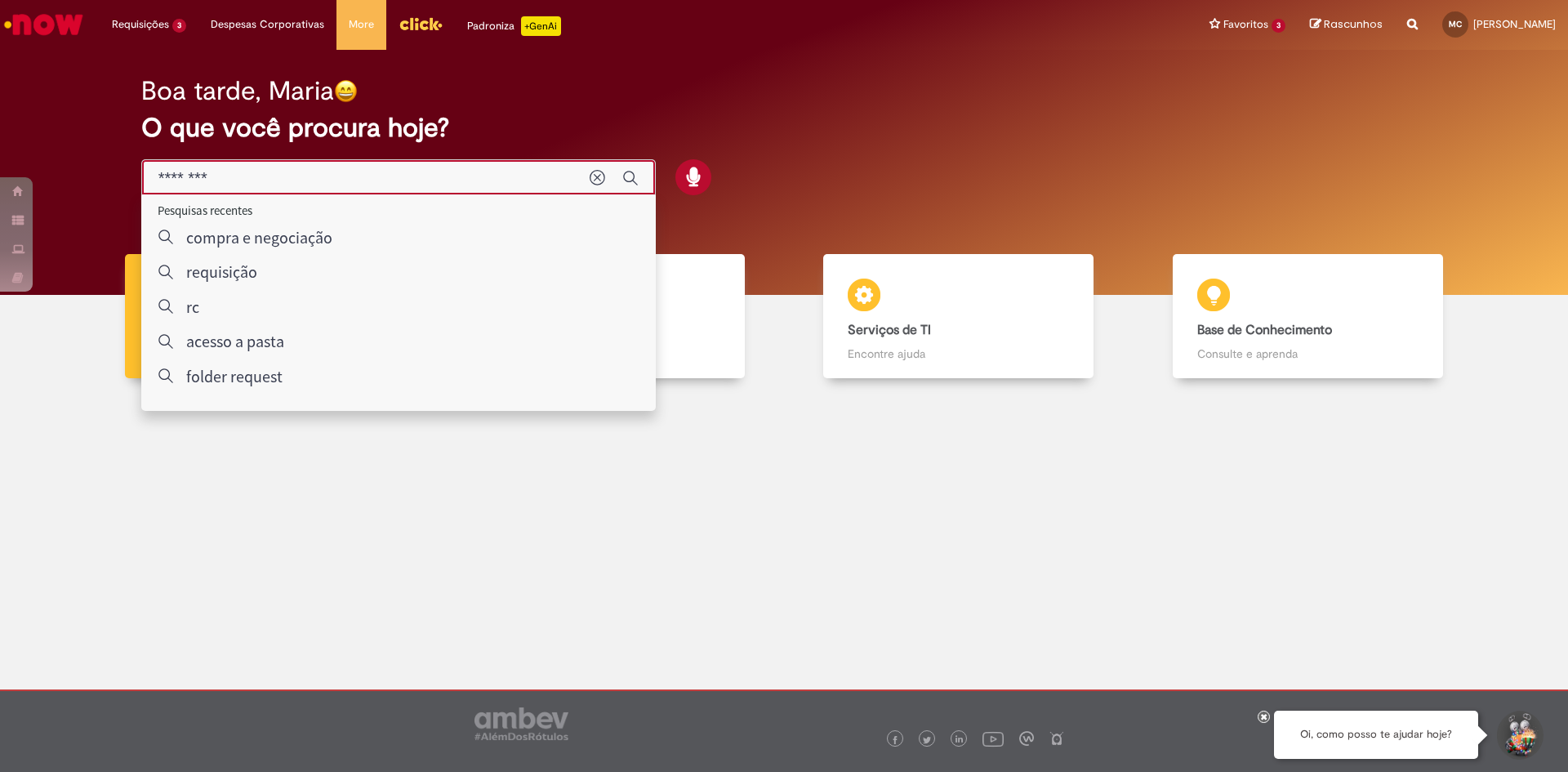 type on "*********" 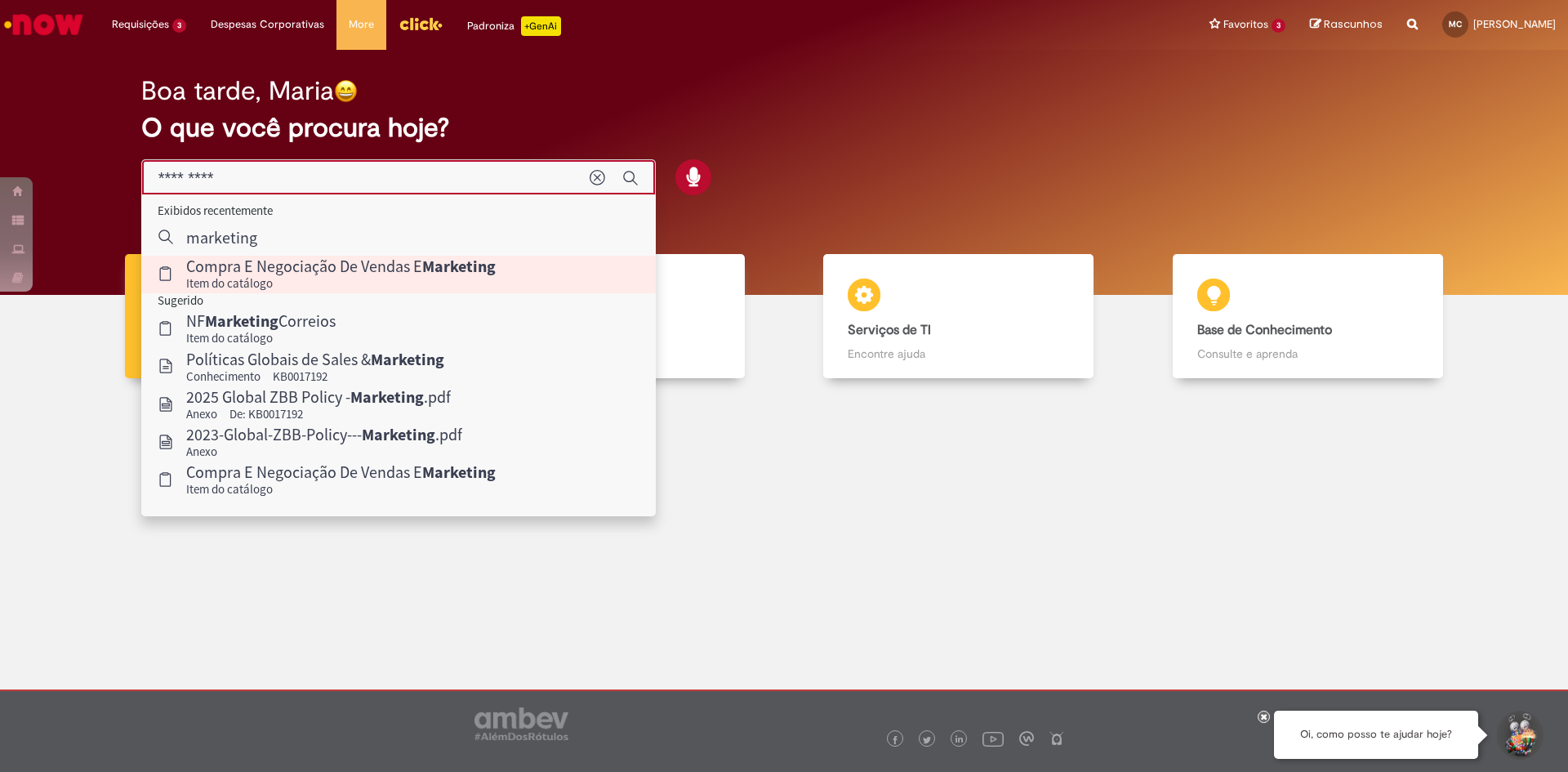 drag, startPoint x: 372, startPoint y: 280, endPoint x: 554, endPoint y: 303, distance: 183.4475 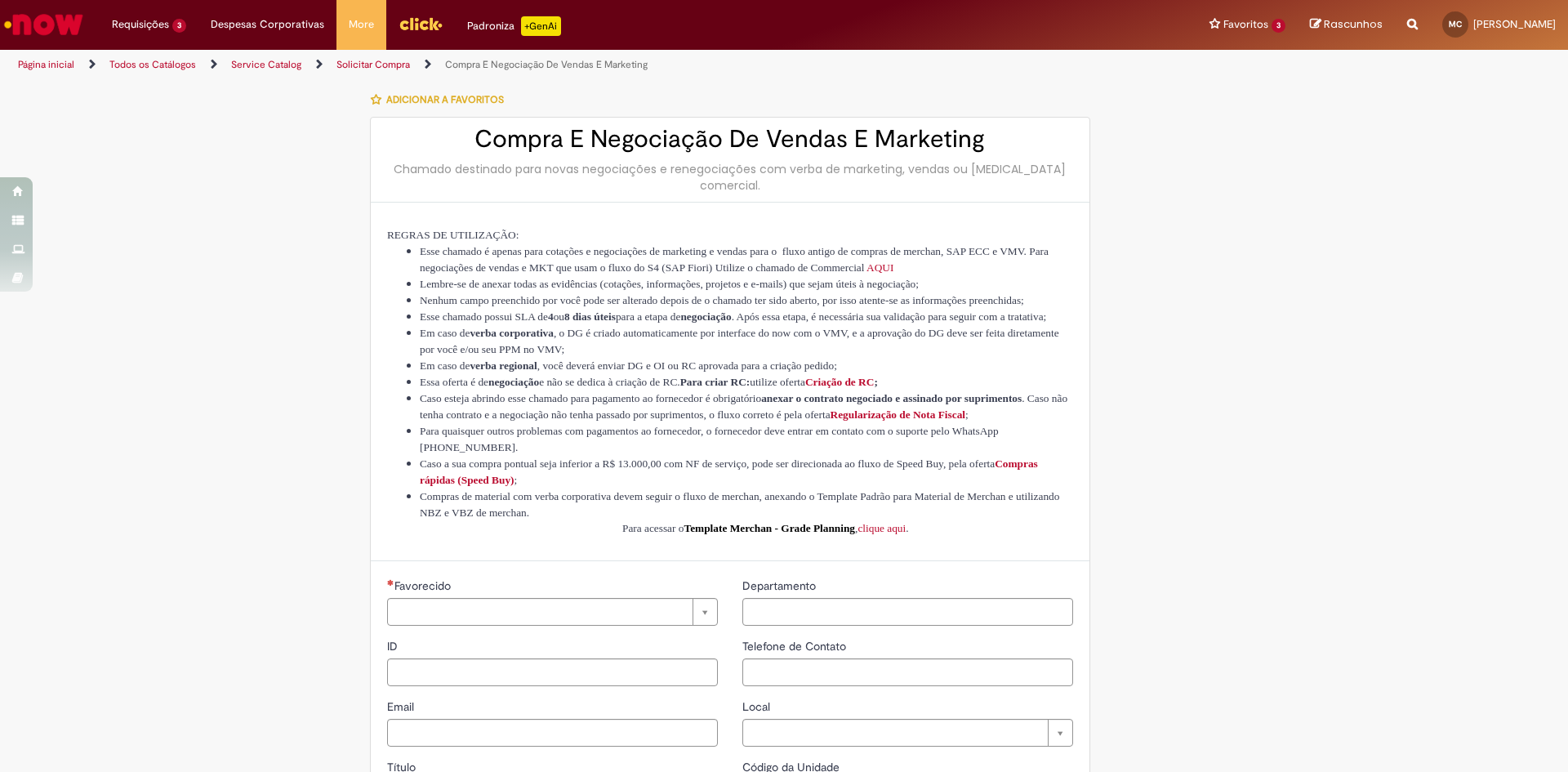 type on "********" 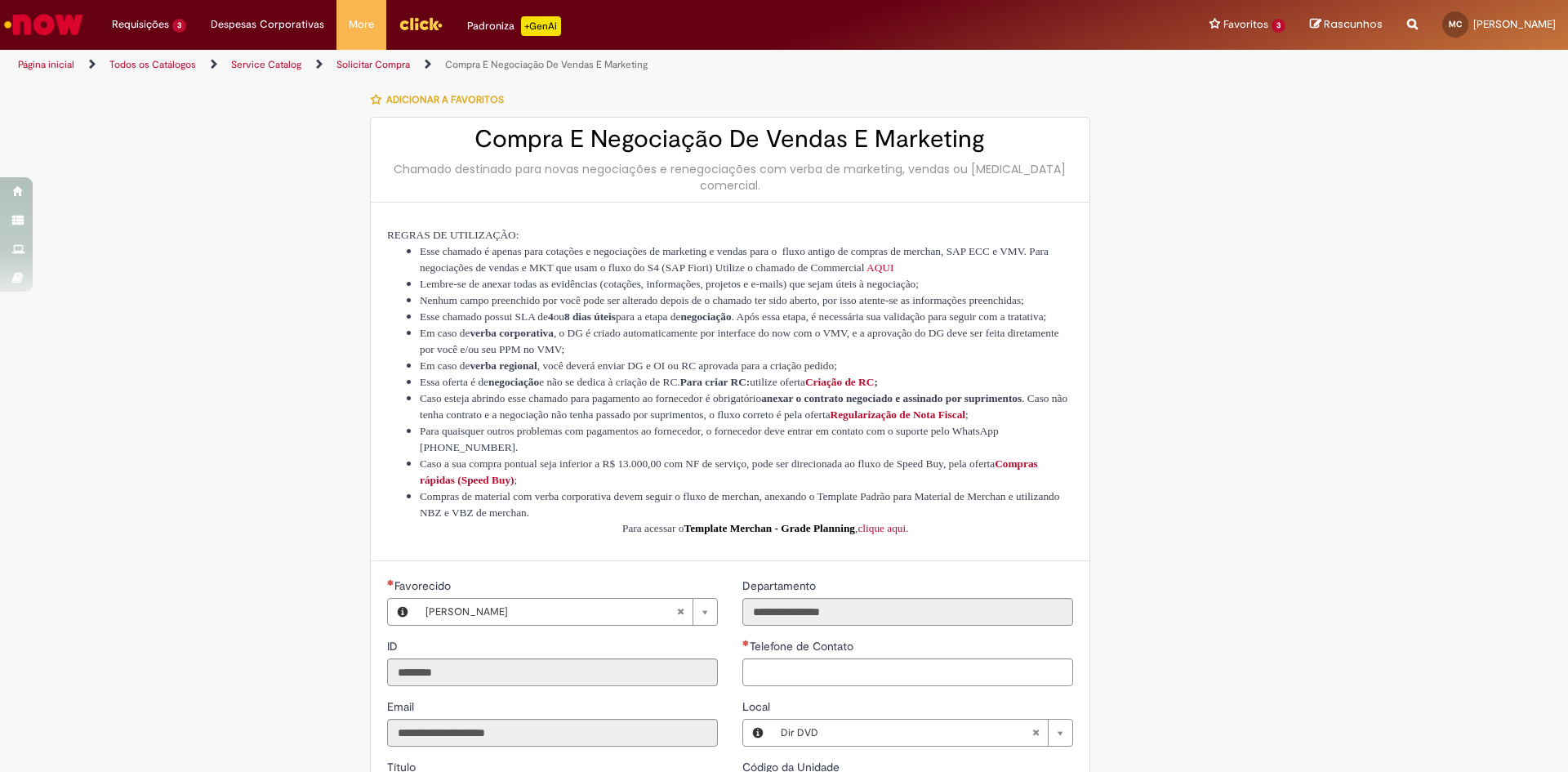 type on "**********" 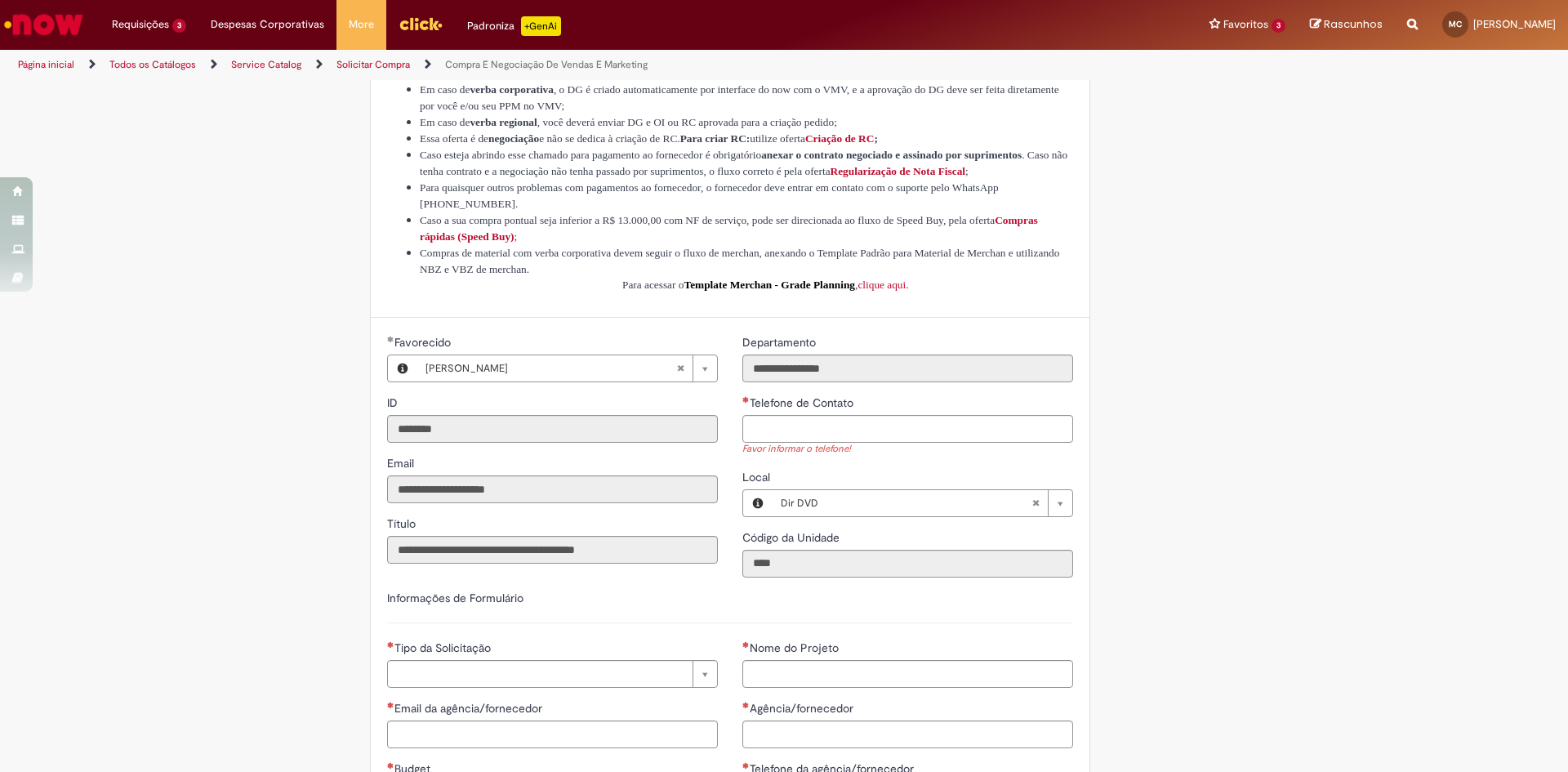 scroll, scrollTop: 245, scrollLeft: 0, axis: vertical 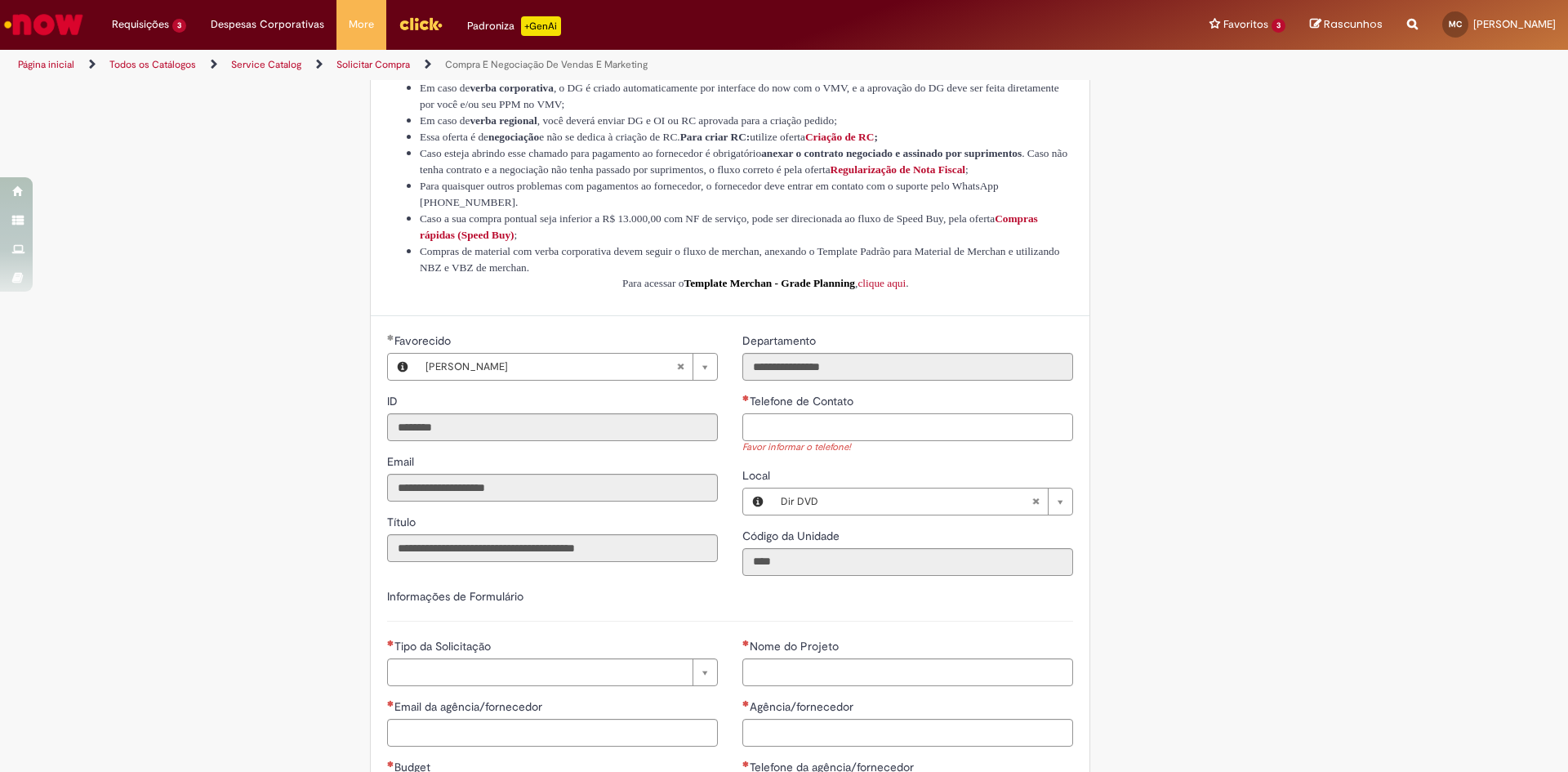 click on "Telefone de Contato" at bounding box center [907, 427] 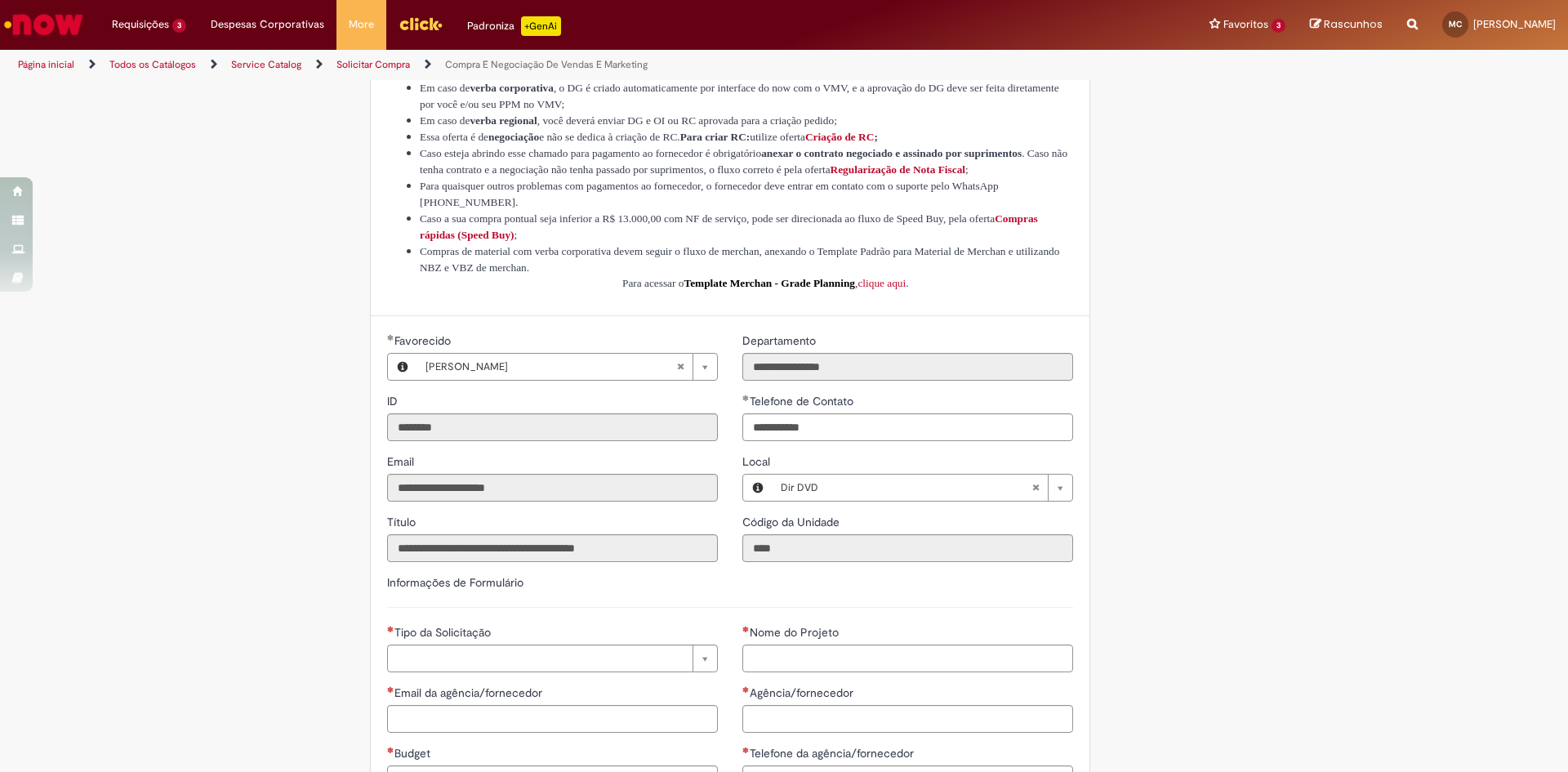 click on "Tire dúvidas com LupiAssist    +GenAI
Oi! Eu sou LupiAssist, uma Inteligência Artificial Generativa em constante aprendizado   Meu conteúdo é monitorado para trazer uma melhor experiência
Dúvidas comuns:
Só mais um instante, estou consultando nossas bases de conhecimento  e escrevendo a melhor resposta pra você!
Title
Lorem ipsum dolor sit amet    Fazer uma nova pergunta
Gerei esta resposta utilizando IA Generativa em conjunto com os nossos padrões. Em caso de divergência, os documentos oficiais prevalecerão.
Saiba mais em:
Ou ligue para:
E aí, te ajudei?
Sim, obrigado!" at bounding box center (784, 610) 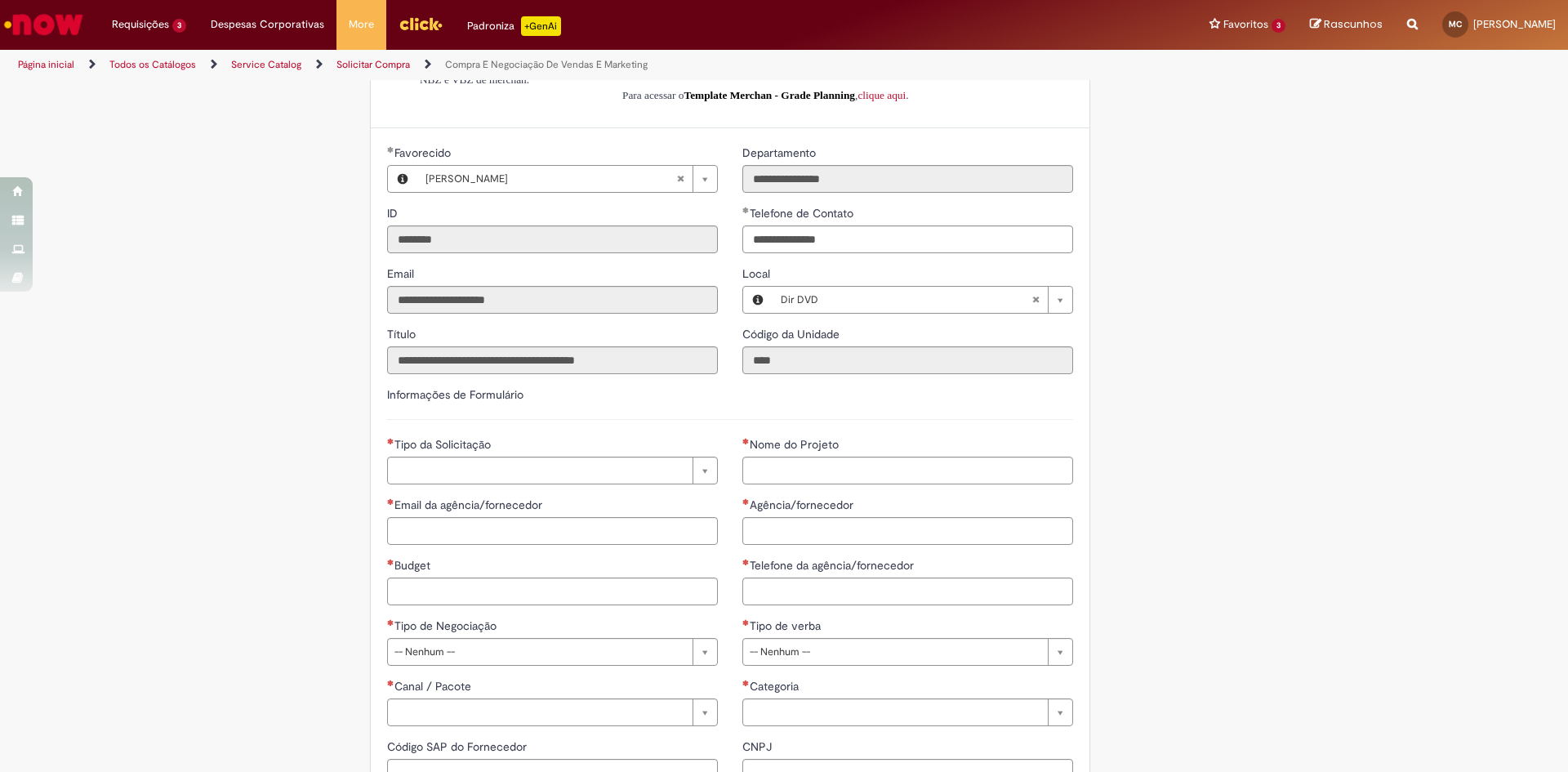 scroll, scrollTop: 490, scrollLeft: 0, axis: vertical 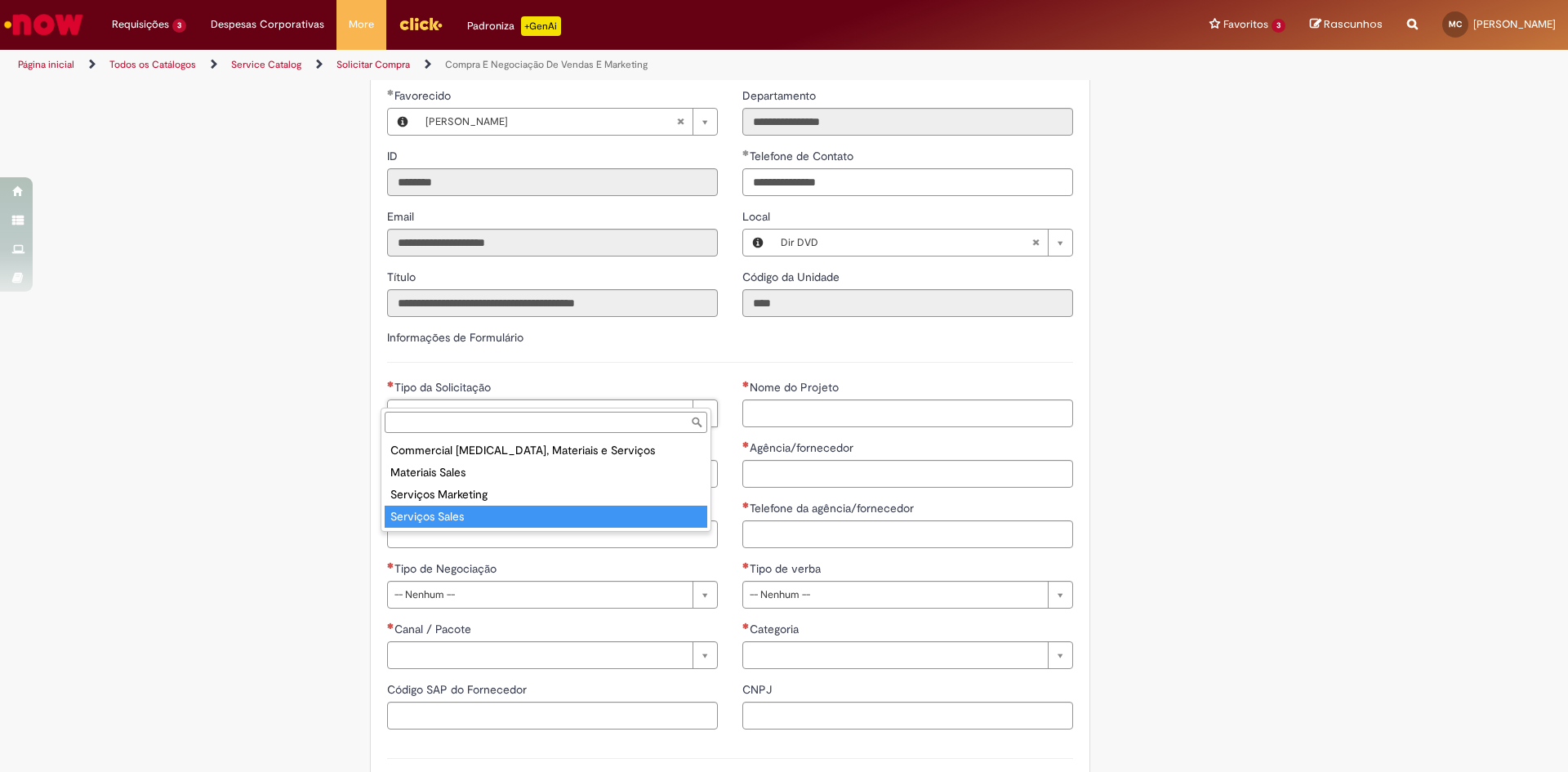 type on "**********" 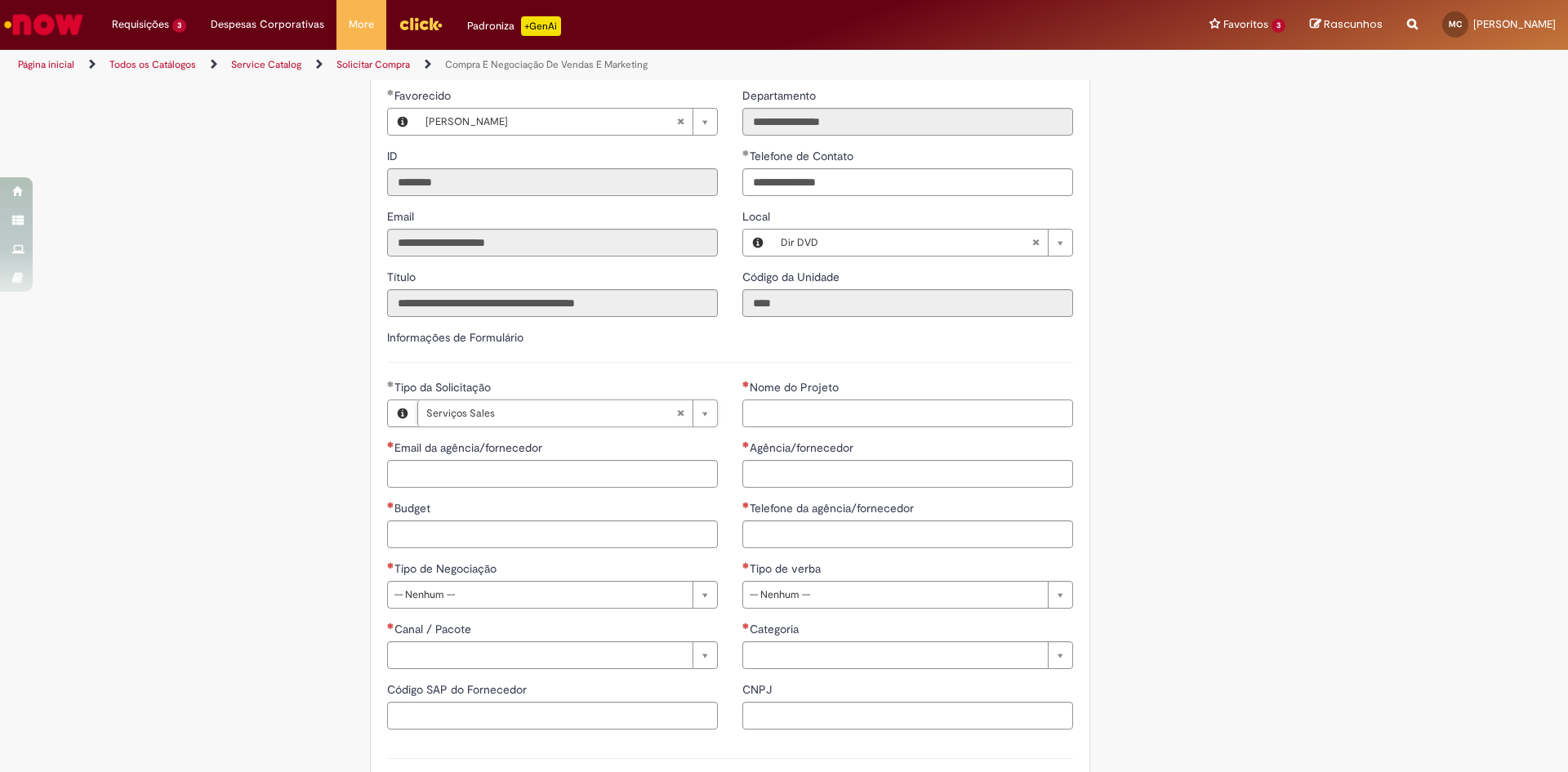click on "Nome do Projeto" at bounding box center [907, 413] 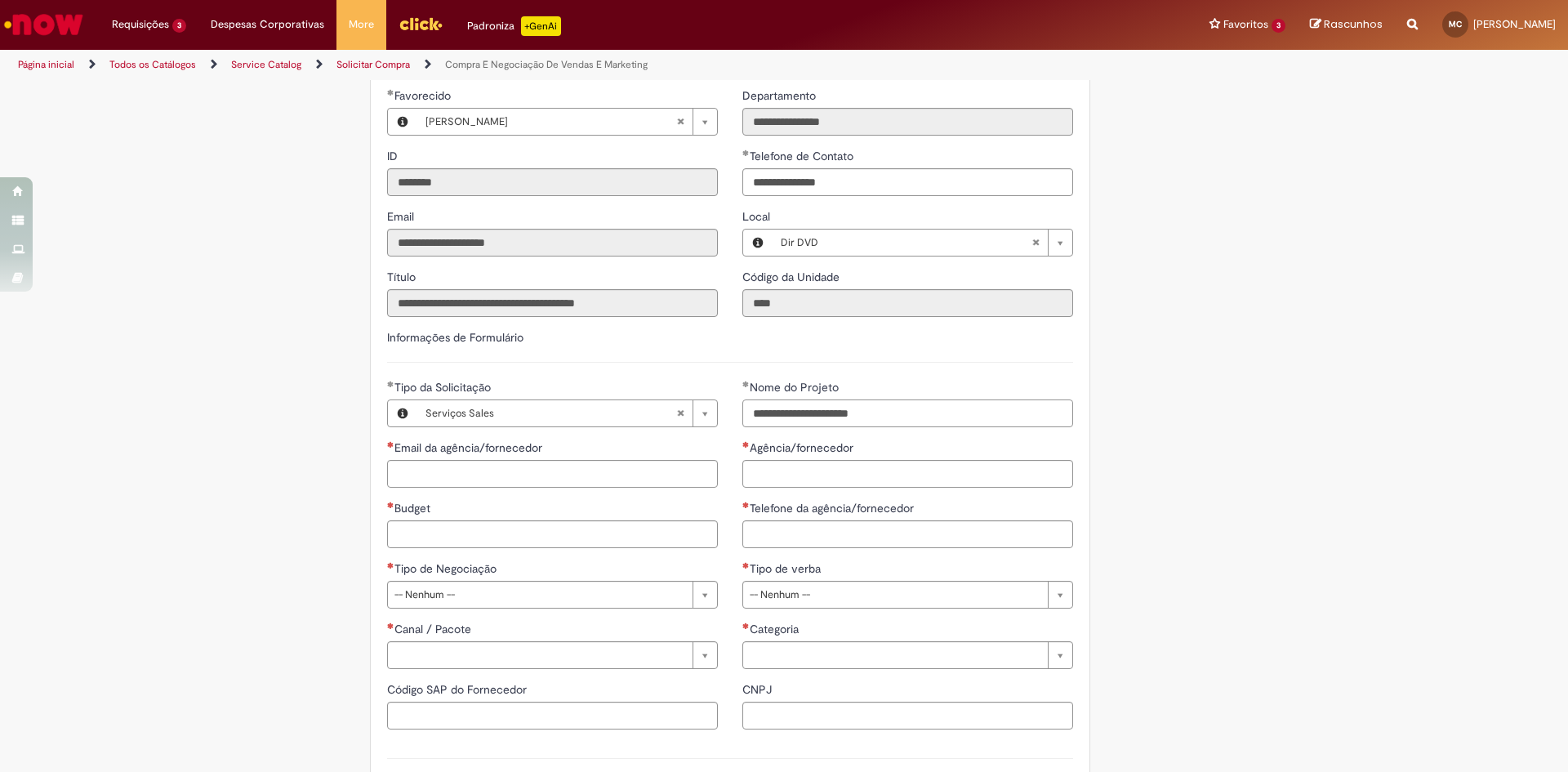 type on "**********" 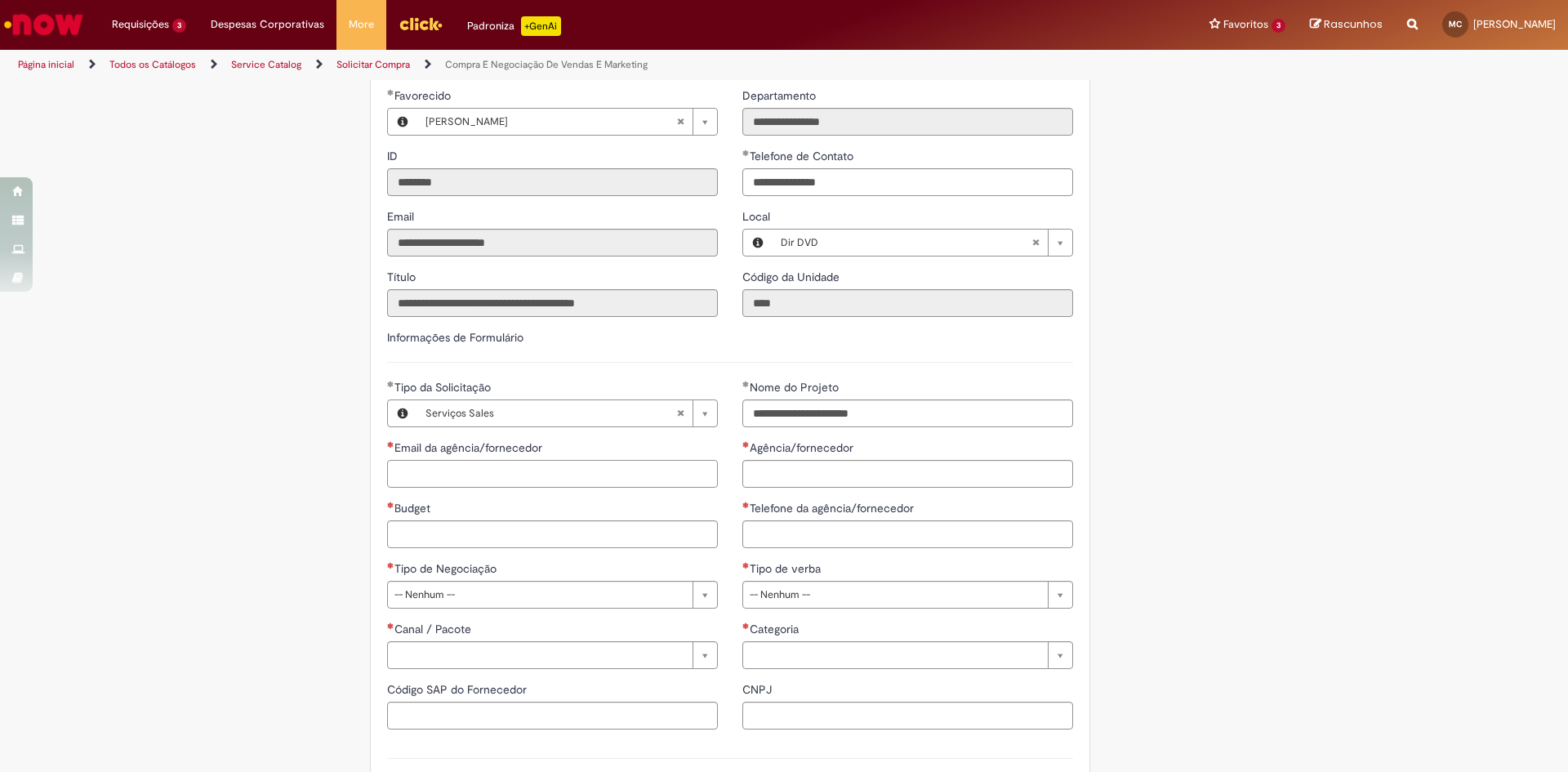 click on "Email da agência/fornecedor" at bounding box center (552, 474) 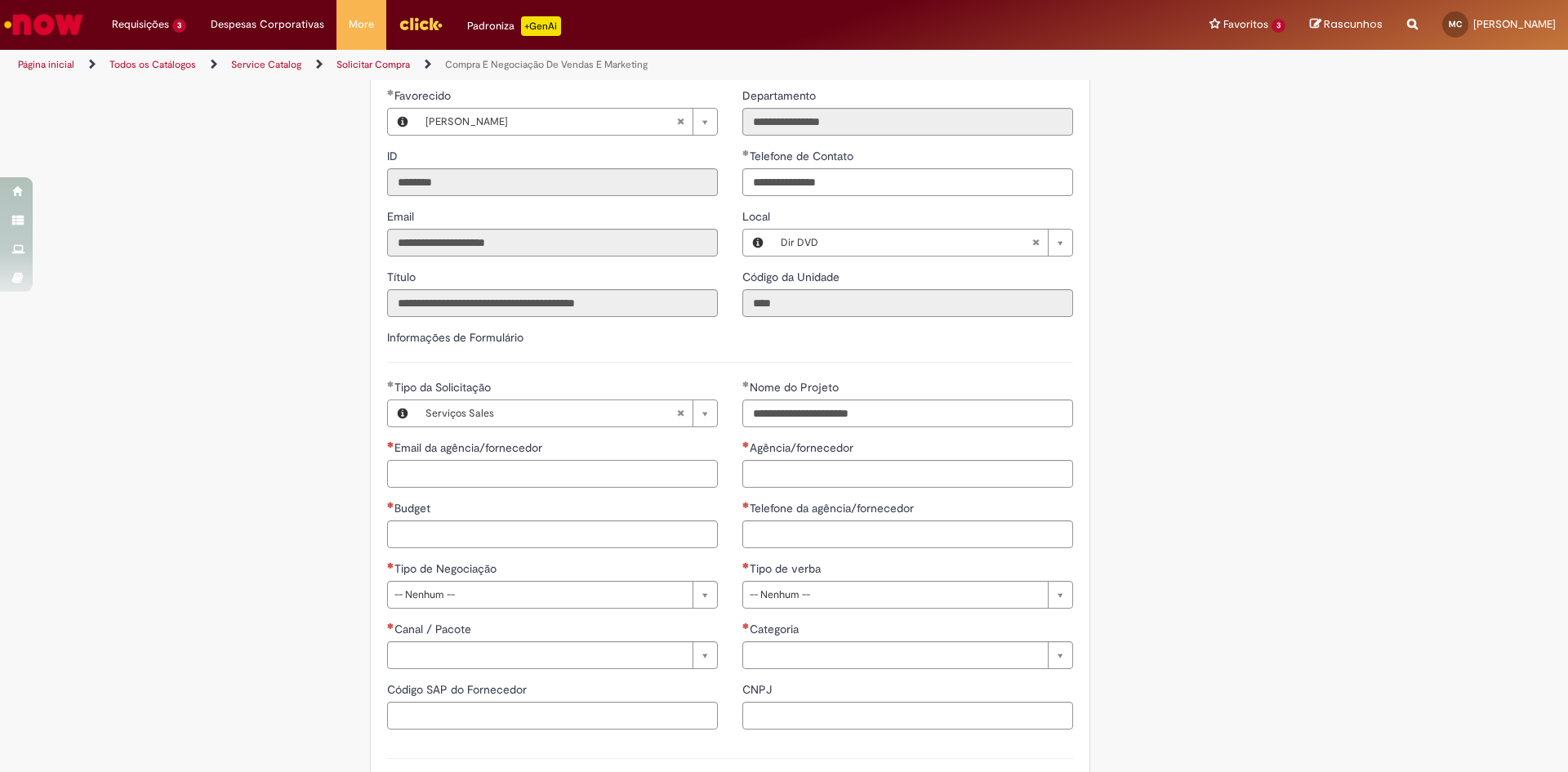 click on "Email da agência/fornecedor" at bounding box center [552, 474] 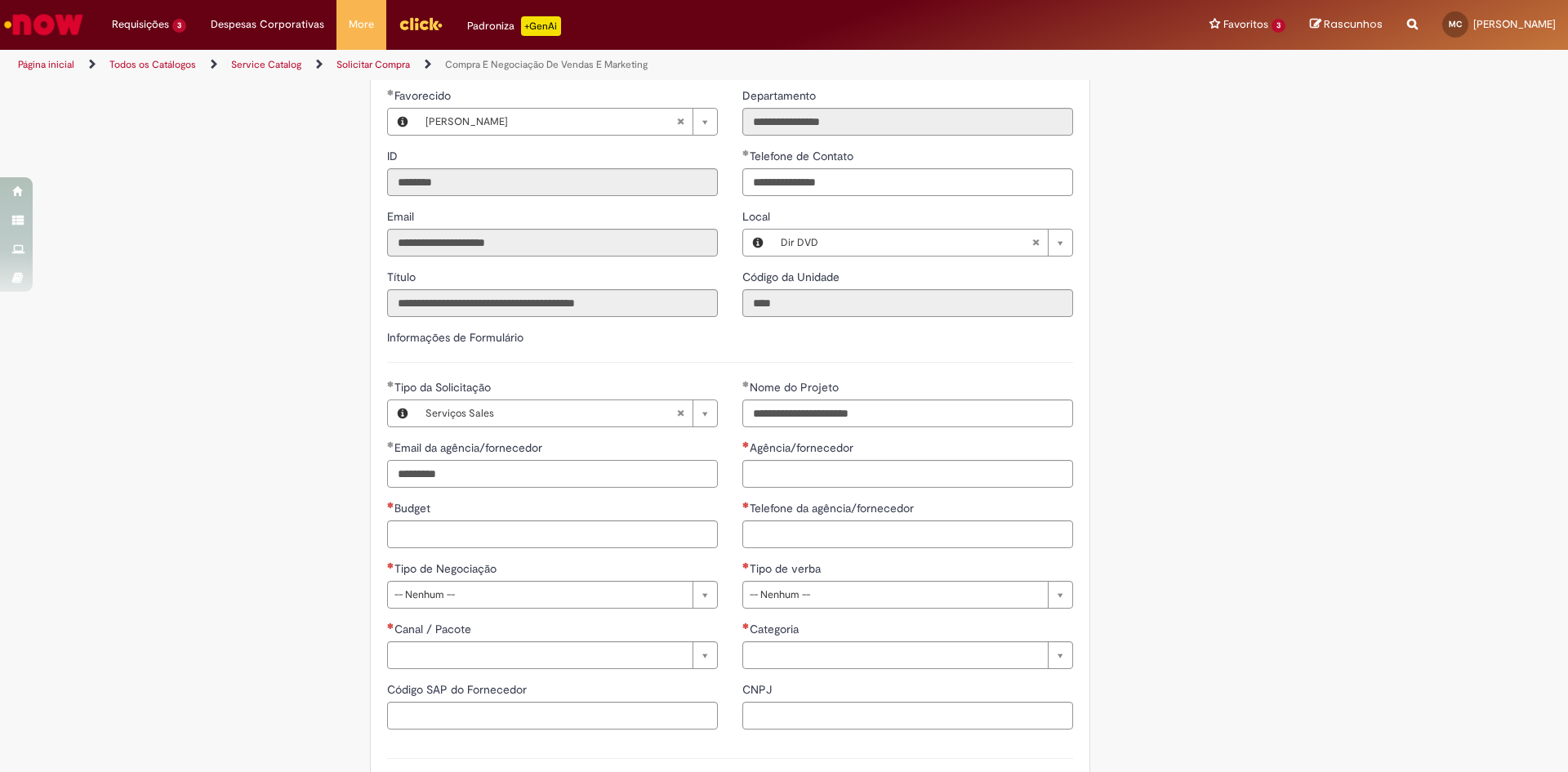 click on "*********" at bounding box center [552, 474] 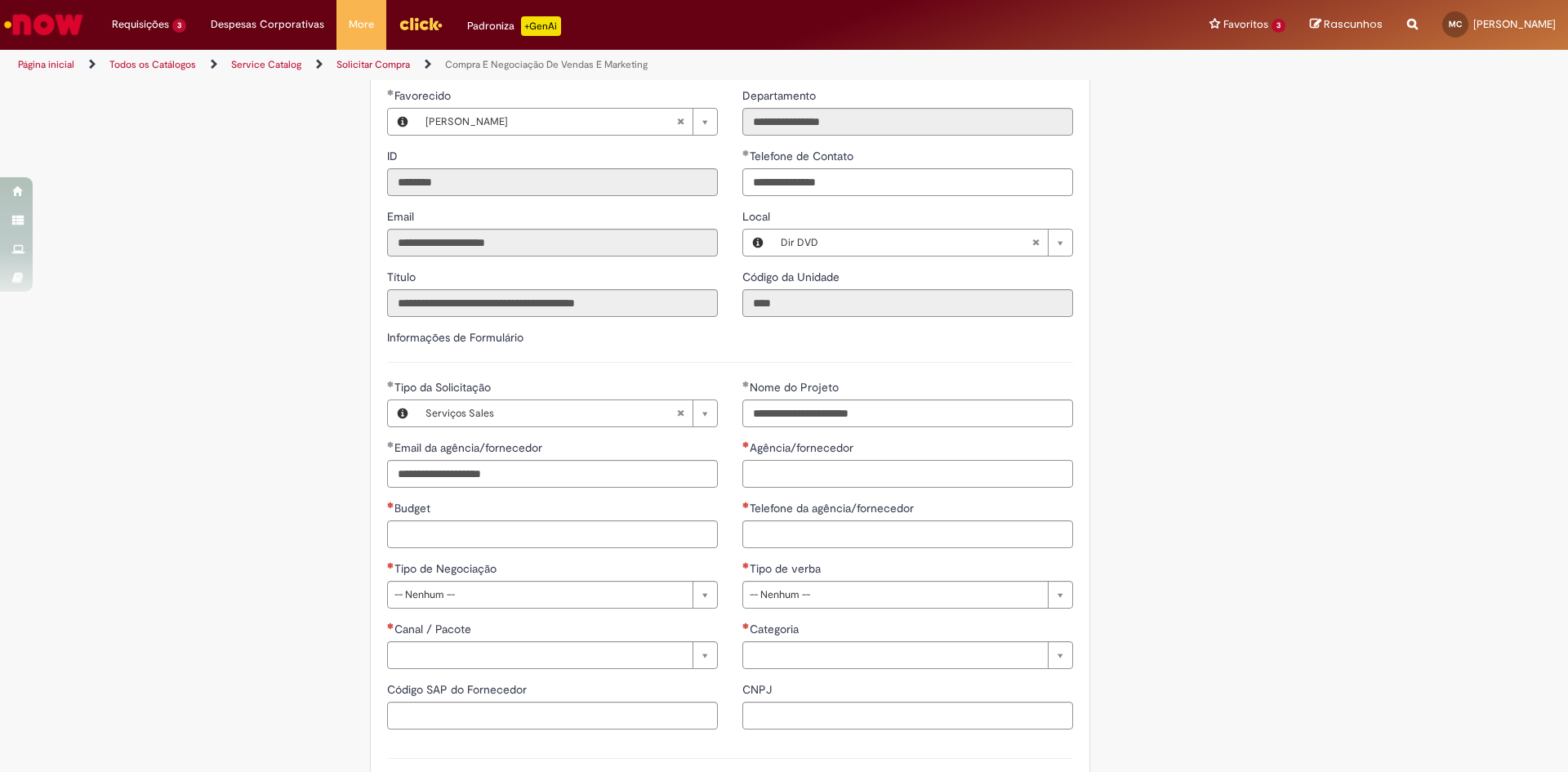 click on "Agência/fornecedor" at bounding box center [907, 474] 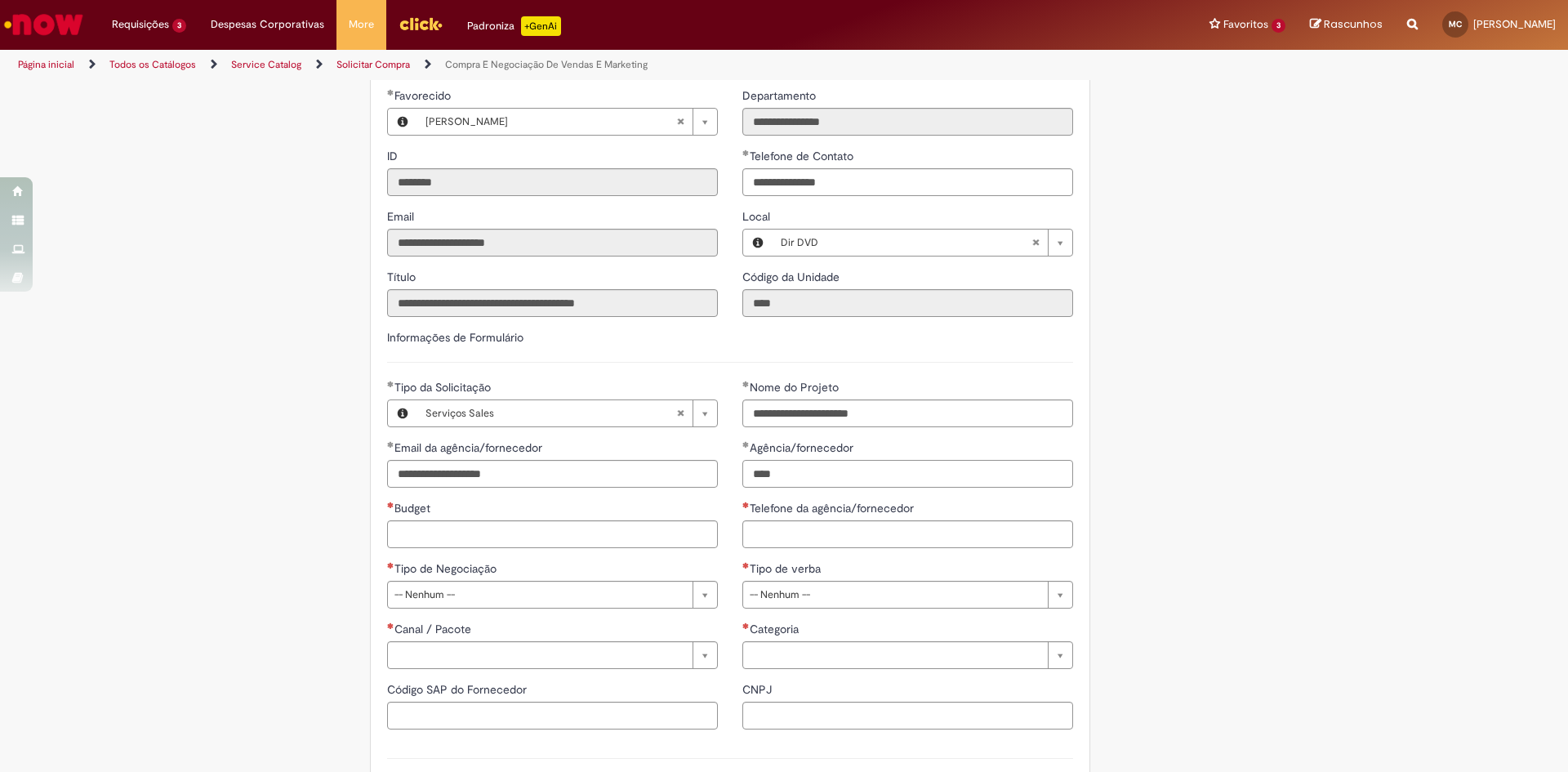 type on "****" 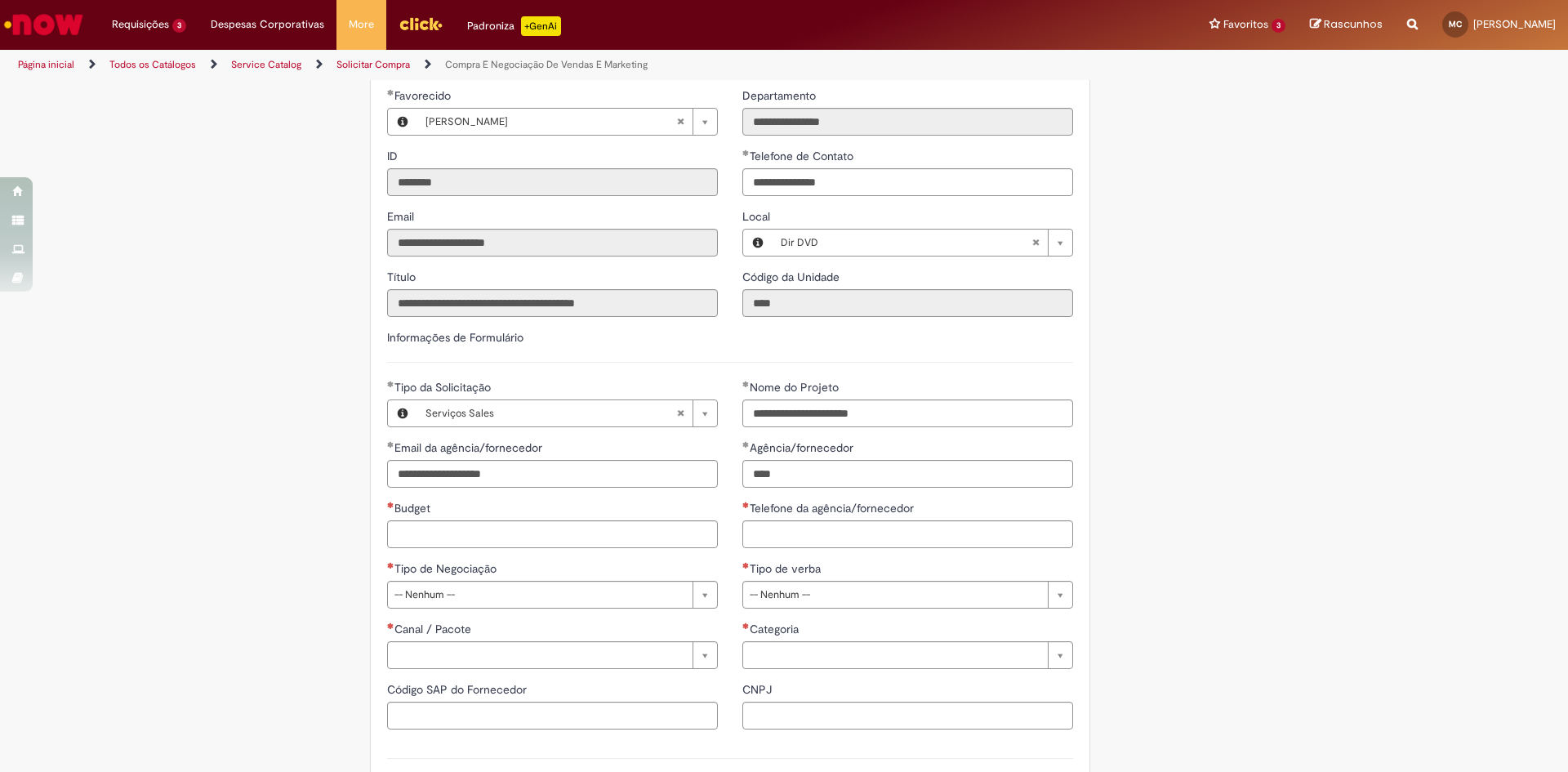 click on "Adicionar a Favoritos
Compra E Negociação De Vendas E Marketing
Chamado destinado para novas negociações e renegociações com verba de marketing, vendas ou [MEDICAL_DATA] comercial.
REGRAS DE UTILIZA ÇÃ O:
Esse chamado é apenas para   cotações e negociações de marketing e vendas   para o  fluxo antigo de compras de merchan, SAP ECC e VMV. Para negociações de vendas e MKT que usam o fluxo do S4 (SAP Fiori) Utilize o chamado de Commercial   AQUI
Lembre-se de anexar todas as evidências (cotações, informações, projetos e e-mails) que sejam úteis à negociação;
Nenhum campo preenchido por você pode ser alterado depois de o chamado ter sido aberto, por isso atente-se as informações preenchidas;
Esse chamado possui SLA de  4  ou  8 dias úteis  para a etapa de  negociação . Após essa etapa, é necessária sua validação para seguir com a tratativa;
Em caso de" at bounding box center (784, 365) 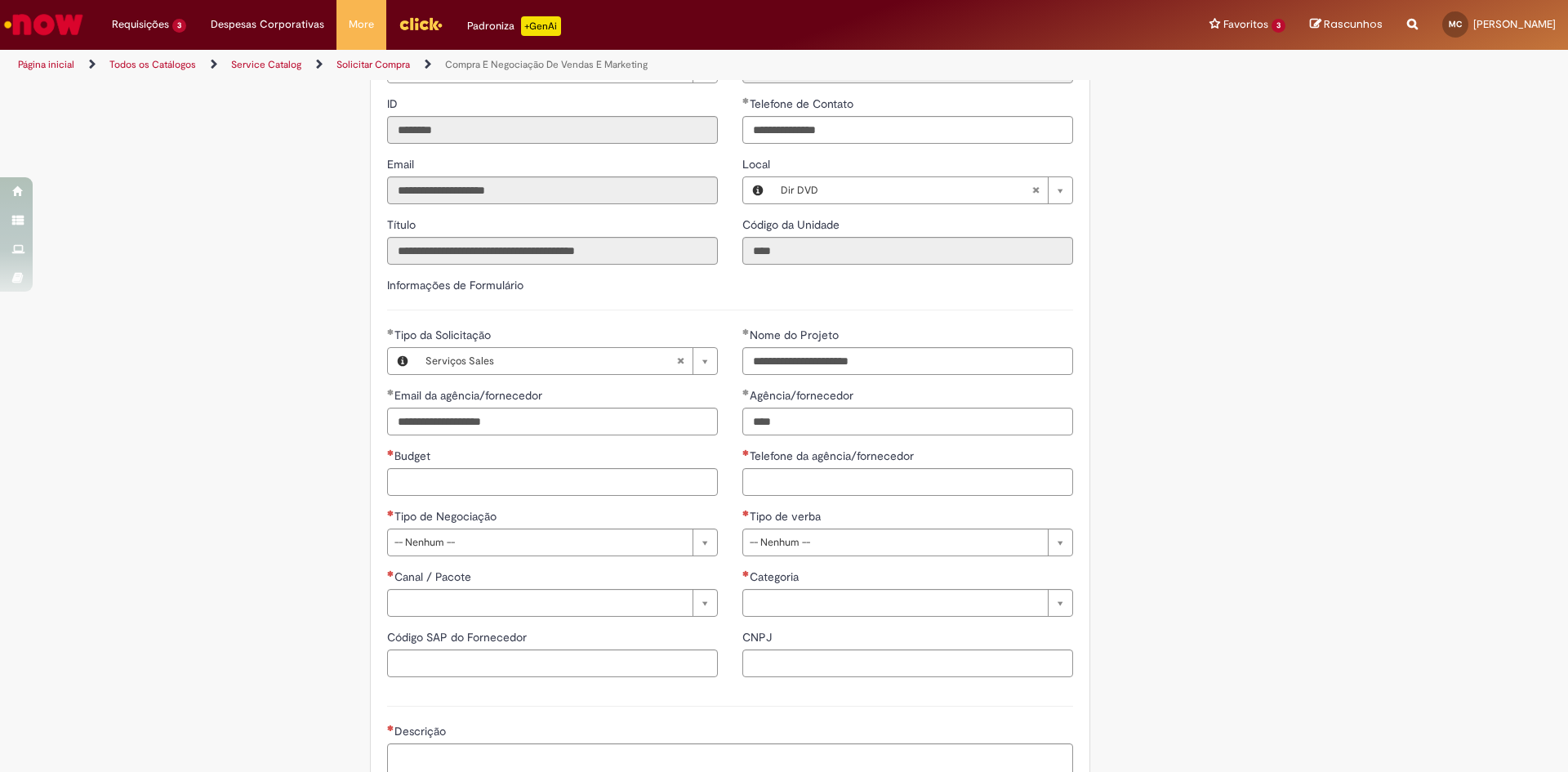 scroll, scrollTop: 572, scrollLeft: 0, axis: vertical 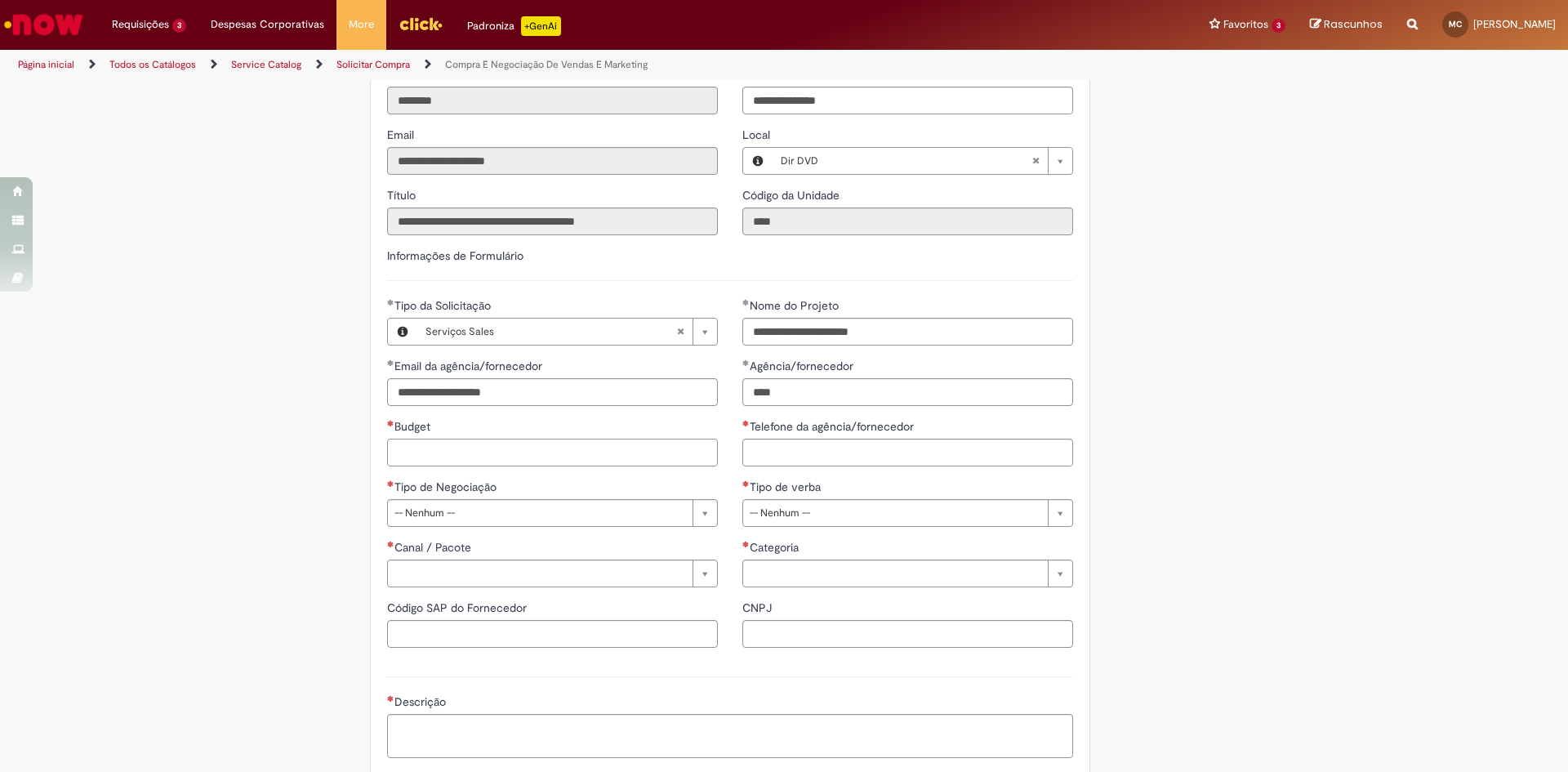 click on "Budget" at bounding box center [552, 453] 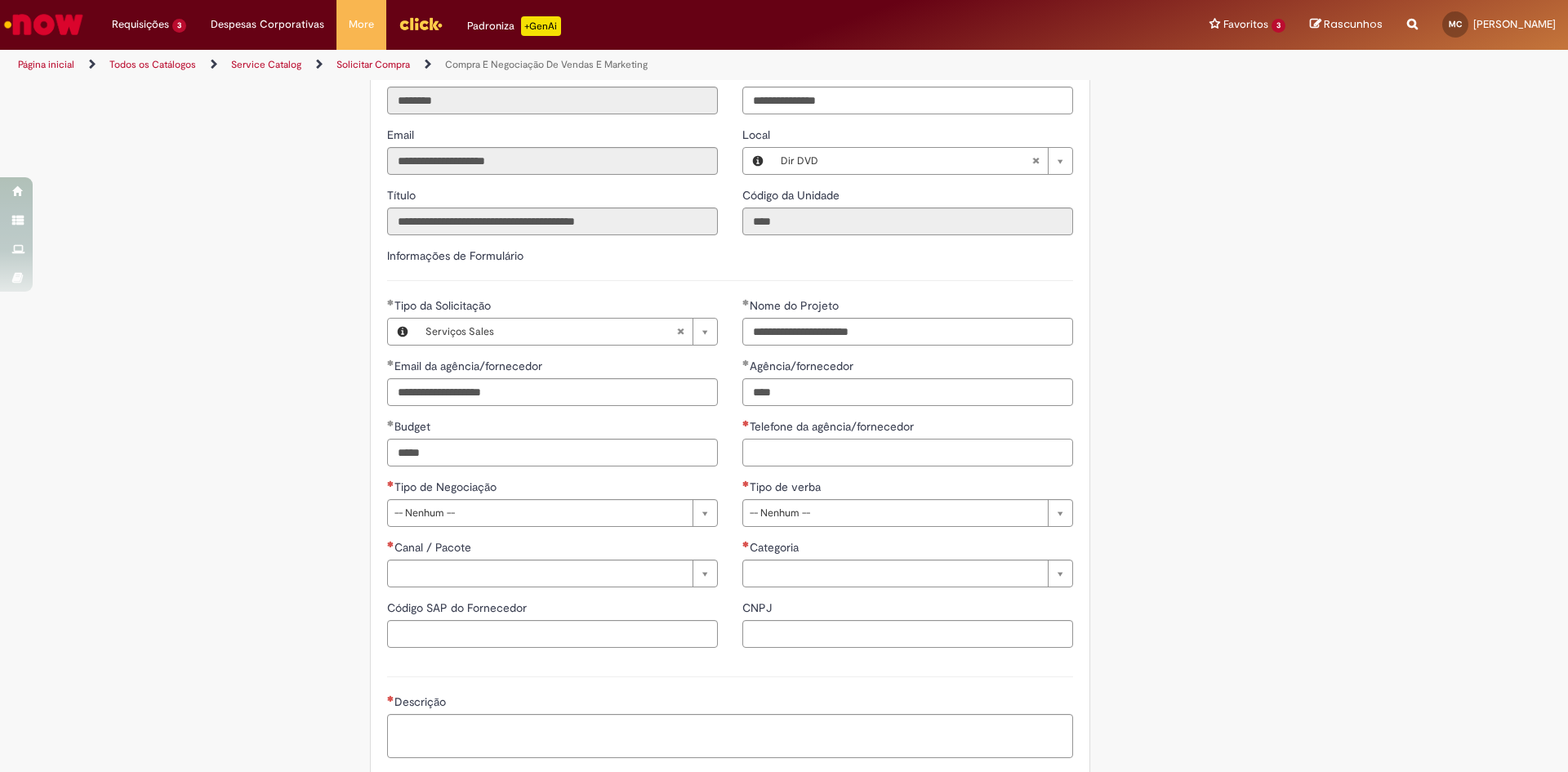 type on "**********" 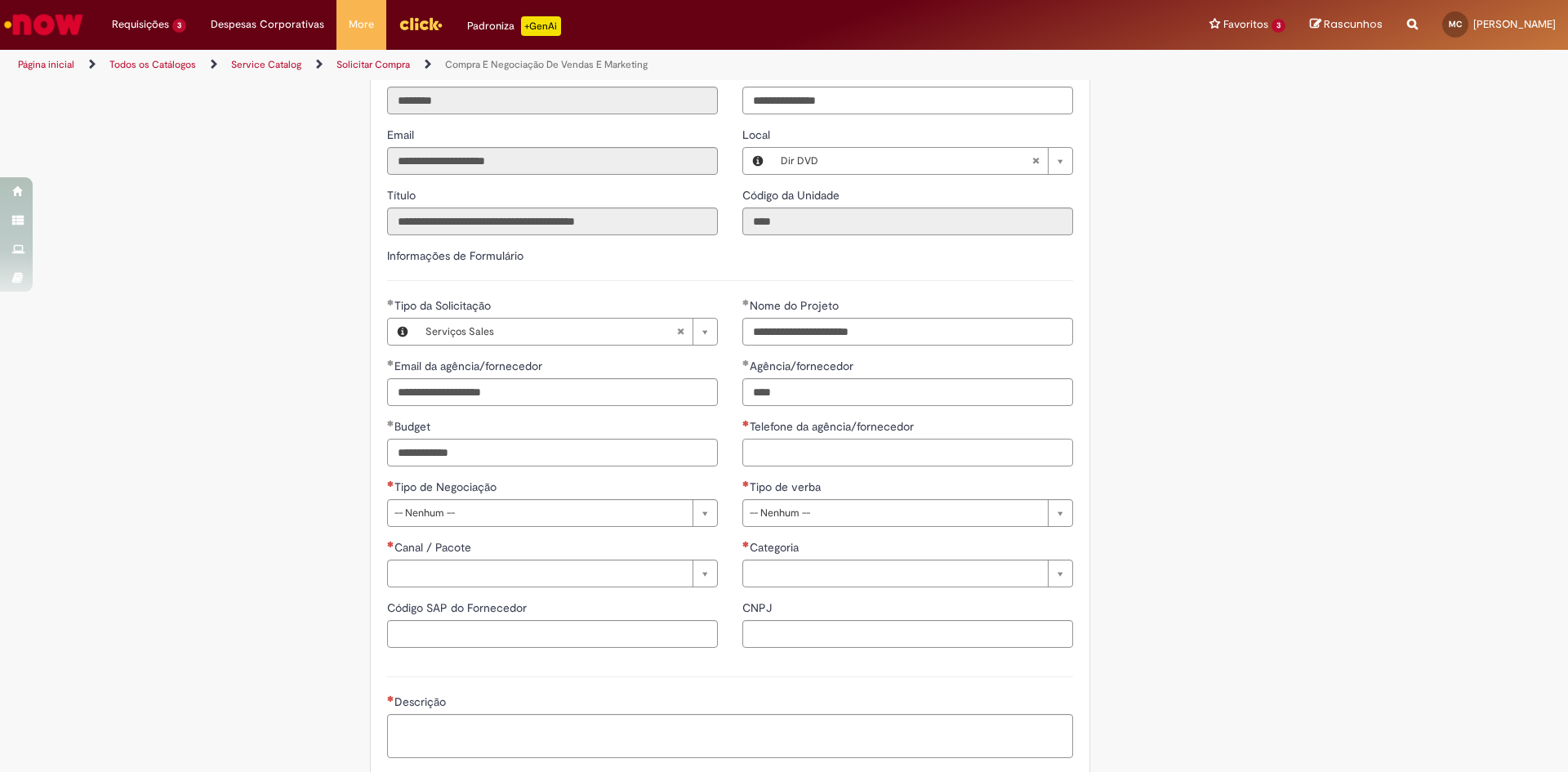 click on "Telefone da agência/fornecedor" at bounding box center (907, 453) 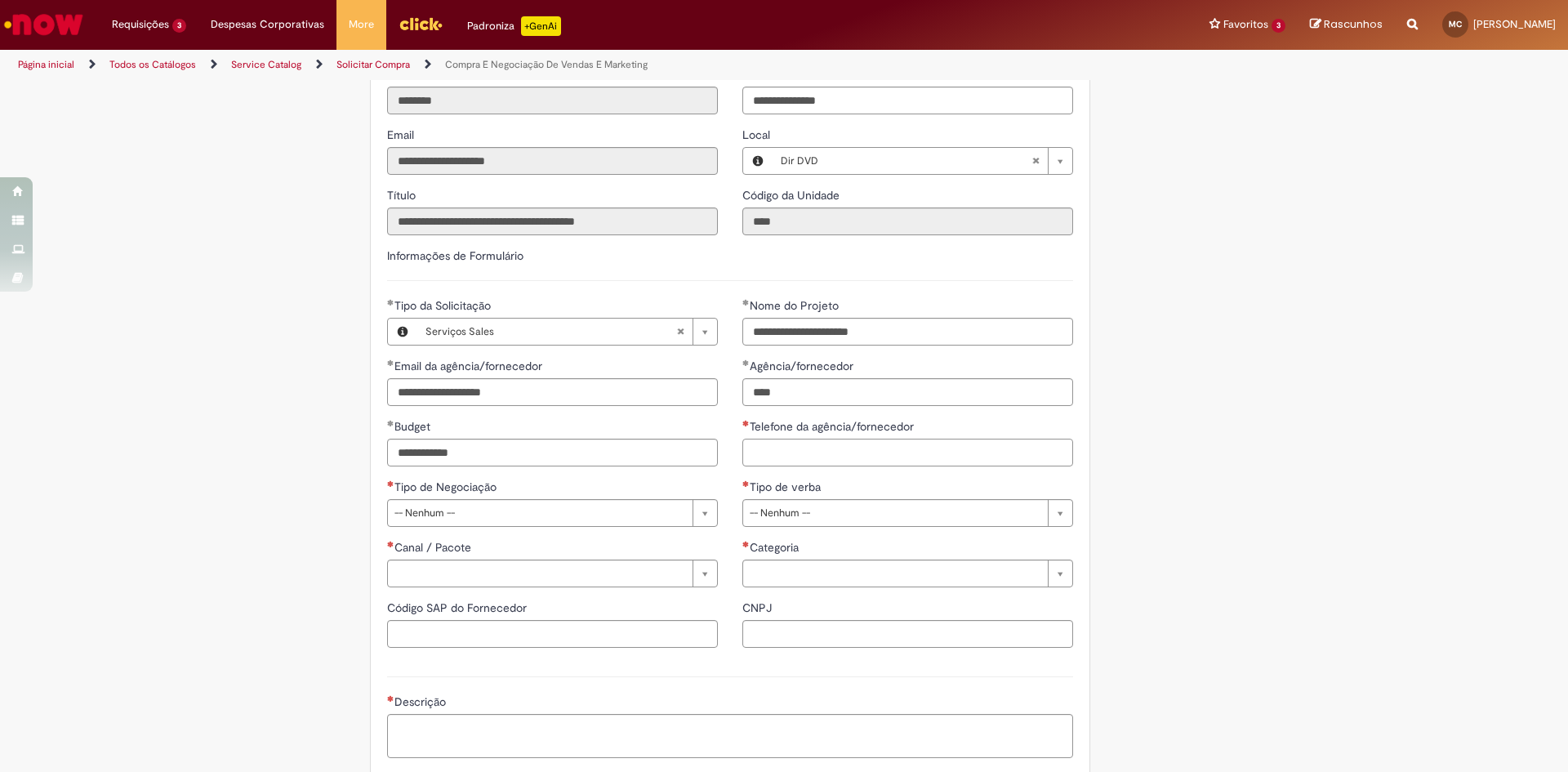 click on "Telefone da agência/fornecedor" at bounding box center [907, 453] 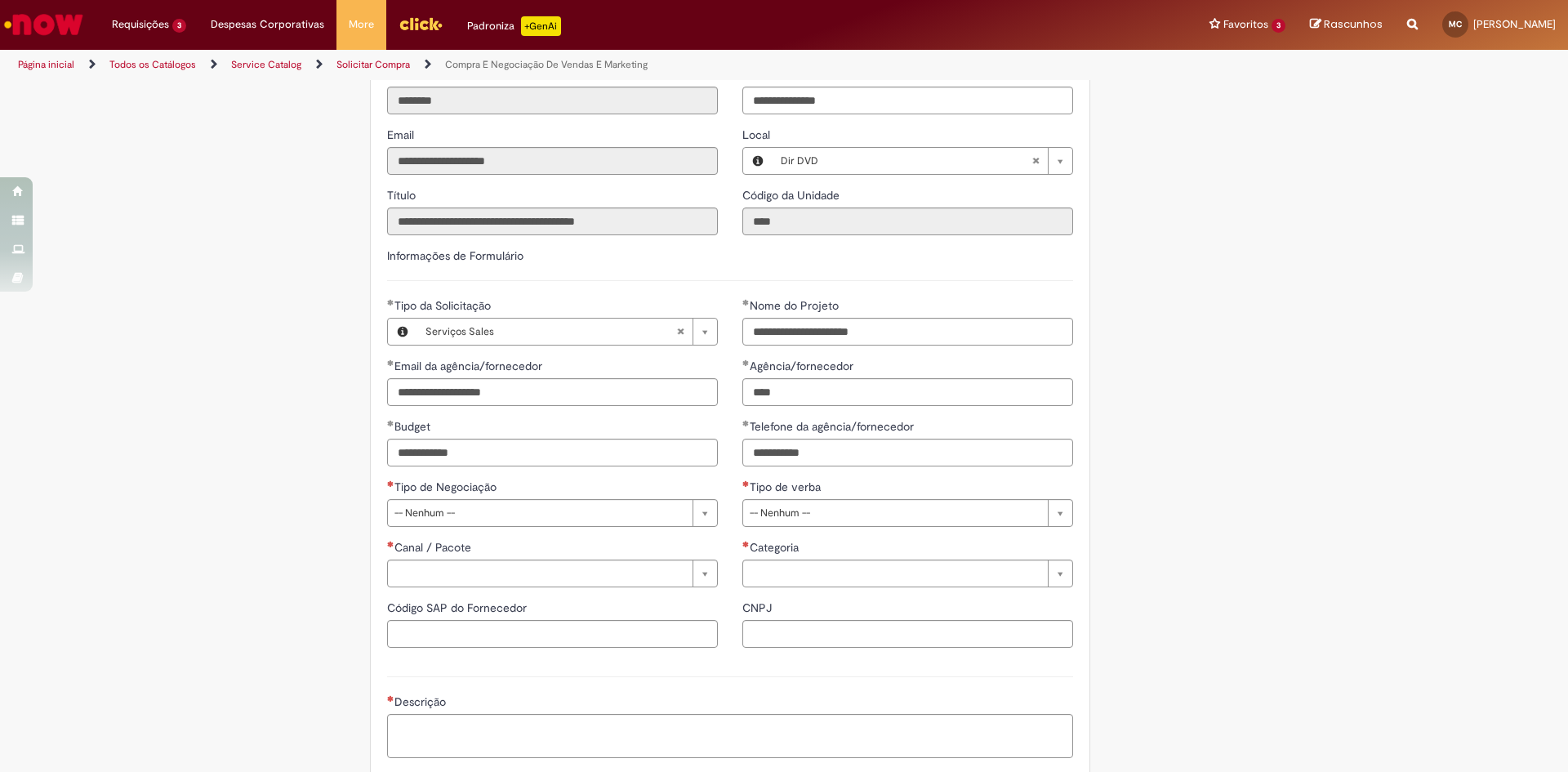 type on "**********" 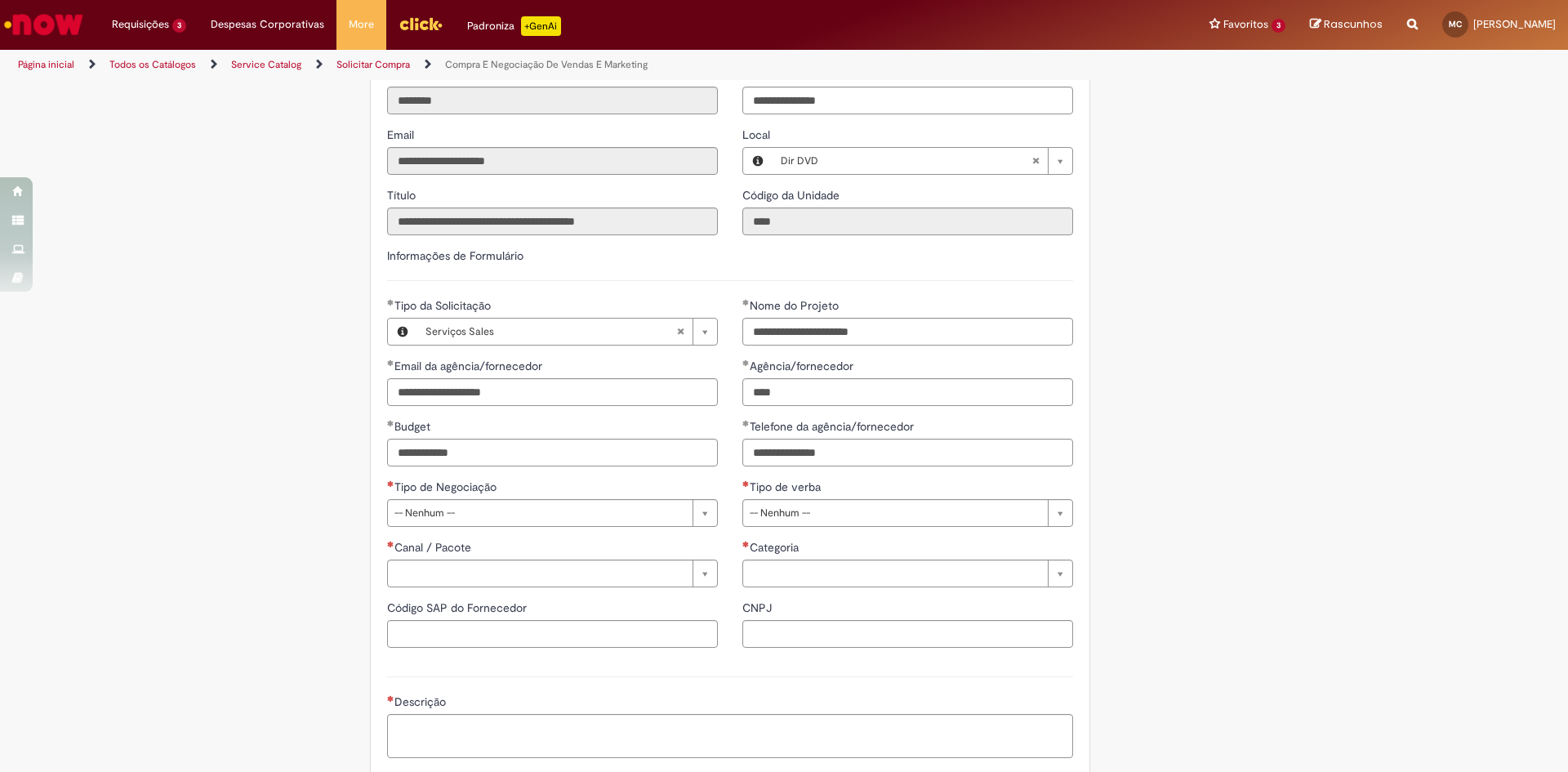 click on "Tire dúvidas com LupiAssist    +GenAI
Oi! Eu sou LupiAssist, uma Inteligência Artificial Generativa em constante aprendizado   Meu conteúdo é monitorado para trazer uma melhor experiência
Dúvidas comuns:
Só mais um instante, estou consultando nossas bases de conhecimento  e escrevendo a melhor resposta pra você!
Title
Lorem ipsum dolor sit amet    Fazer uma nova pergunta
Gerei esta resposta utilizando IA Generativa em conjunto com os nossos padrões. Em caso de divergência, os documentos oficiais prevalecerão.
Saiba mais em:
Ou ligue para:
E aí, te ajudei?
Sim, obrigado!" at bounding box center (784, 283) 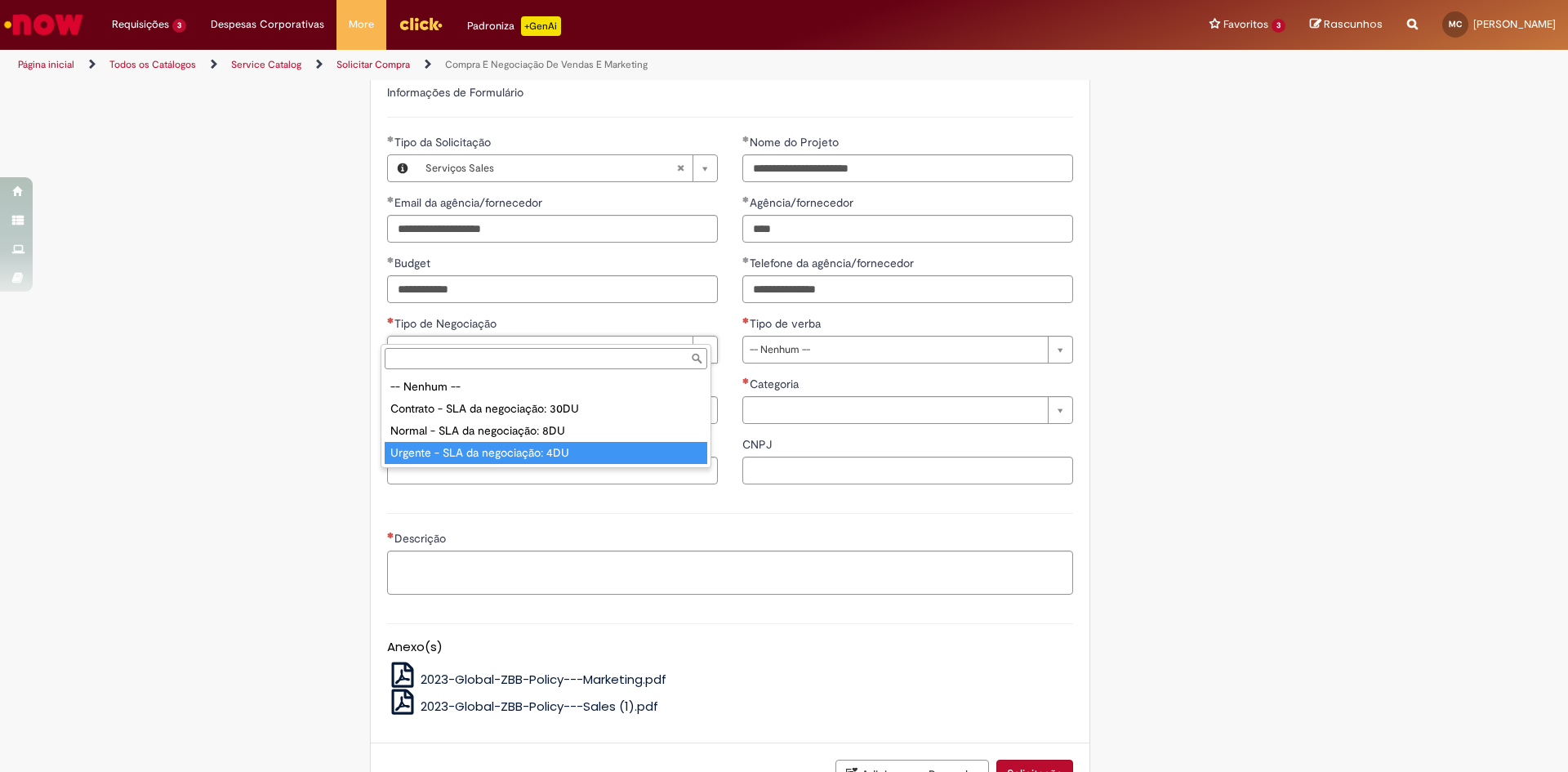 type on "**********" 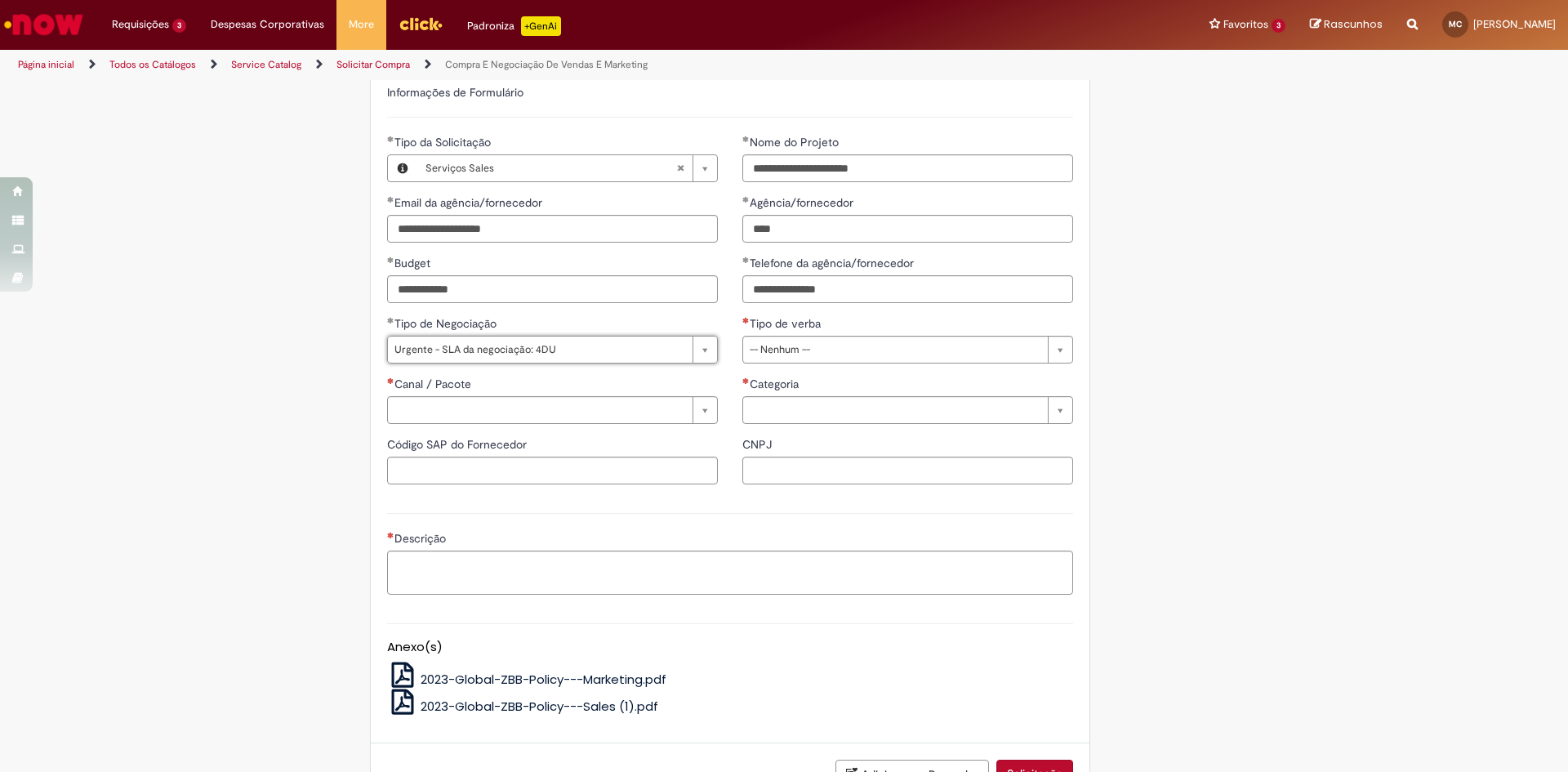 click on "Adicionar a Favoritos
Compra E Negociação De Vendas E Marketing
Chamado destinado para novas negociações e renegociações com verba de marketing, vendas ou [MEDICAL_DATA] comercial.
REGRAS DE UTILIZA ÇÃ O:
Esse chamado é apenas para   cotações e negociações de marketing e vendas   para o  fluxo antigo de compras de merchan, SAP ECC e VMV. Para negociações de vendas e MKT que usam o fluxo do S4 (SAP Fiori) Utilize o chamado de Commercial   AQUI
Lembre-se de anexar todas as evidências (cotações, informações, projetos e e-mails) que sejam úteis à negociação;
Nenhum campo preenchido por você pode ser alterado depois de o chamado ter sido aberto, por isso atente-se as informações preenchidas;
Esse chamado possui SLA de  4  ou  8 dias úteis  para a etapa de  negociação . Após essa etapa, é necessária sua validação para seguir com a tratativa;
Em caso de
;" at bounding box center [704, 120] 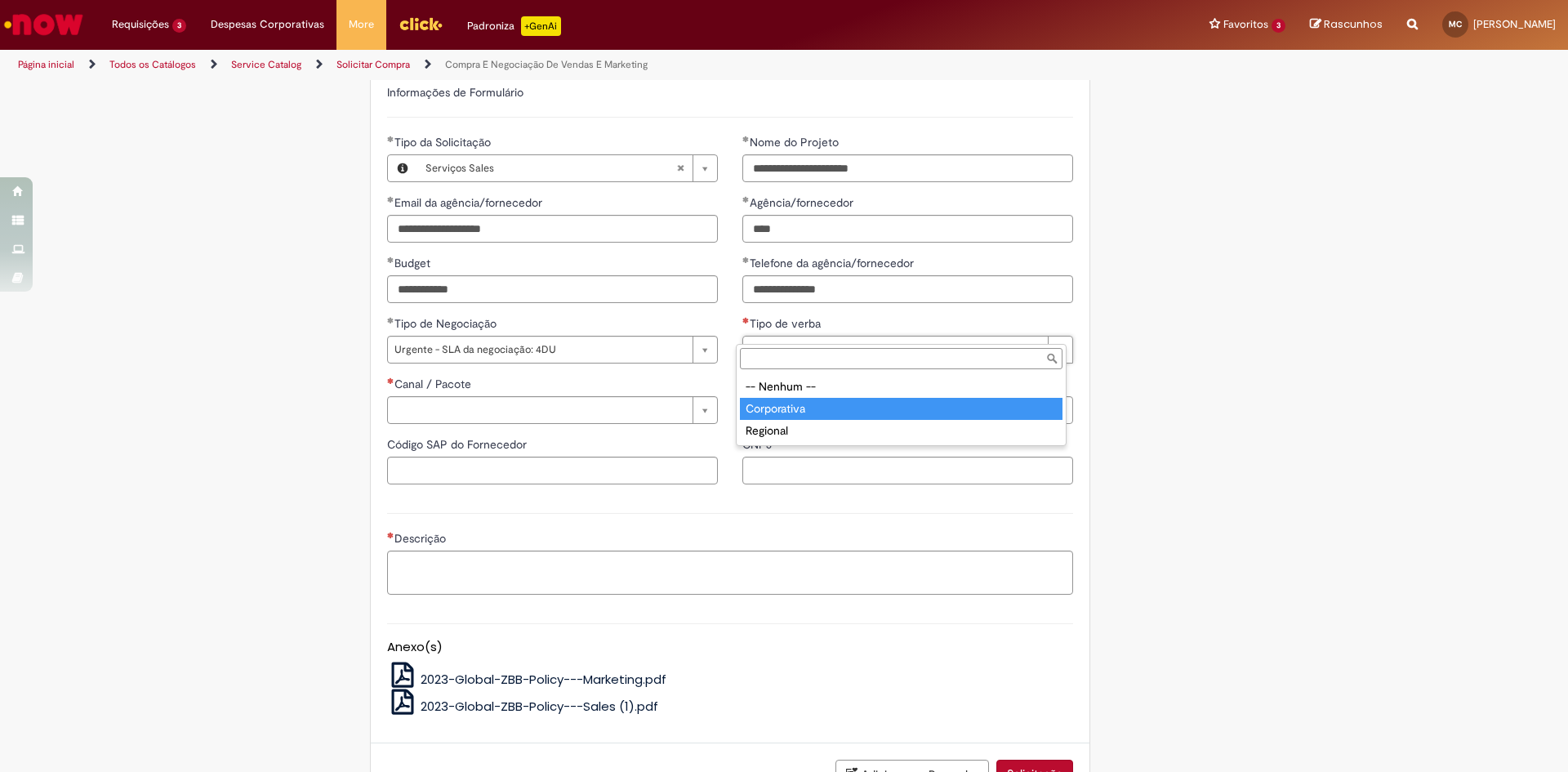 type on "**********" 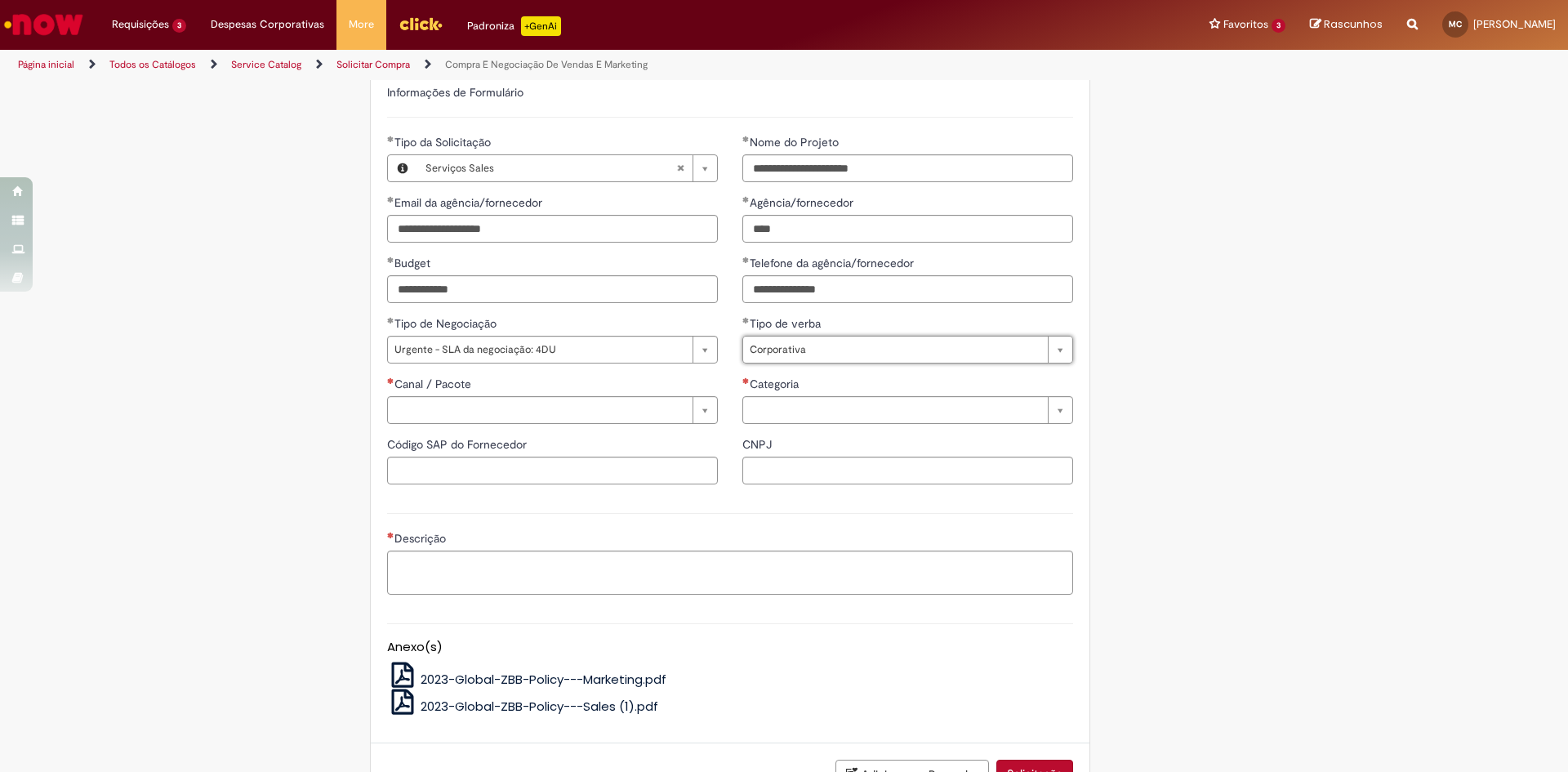 drag, startPoint x: 314, startPoint y: 450, endPoint x: 362, endPoint y: 438, distance: 49.477268 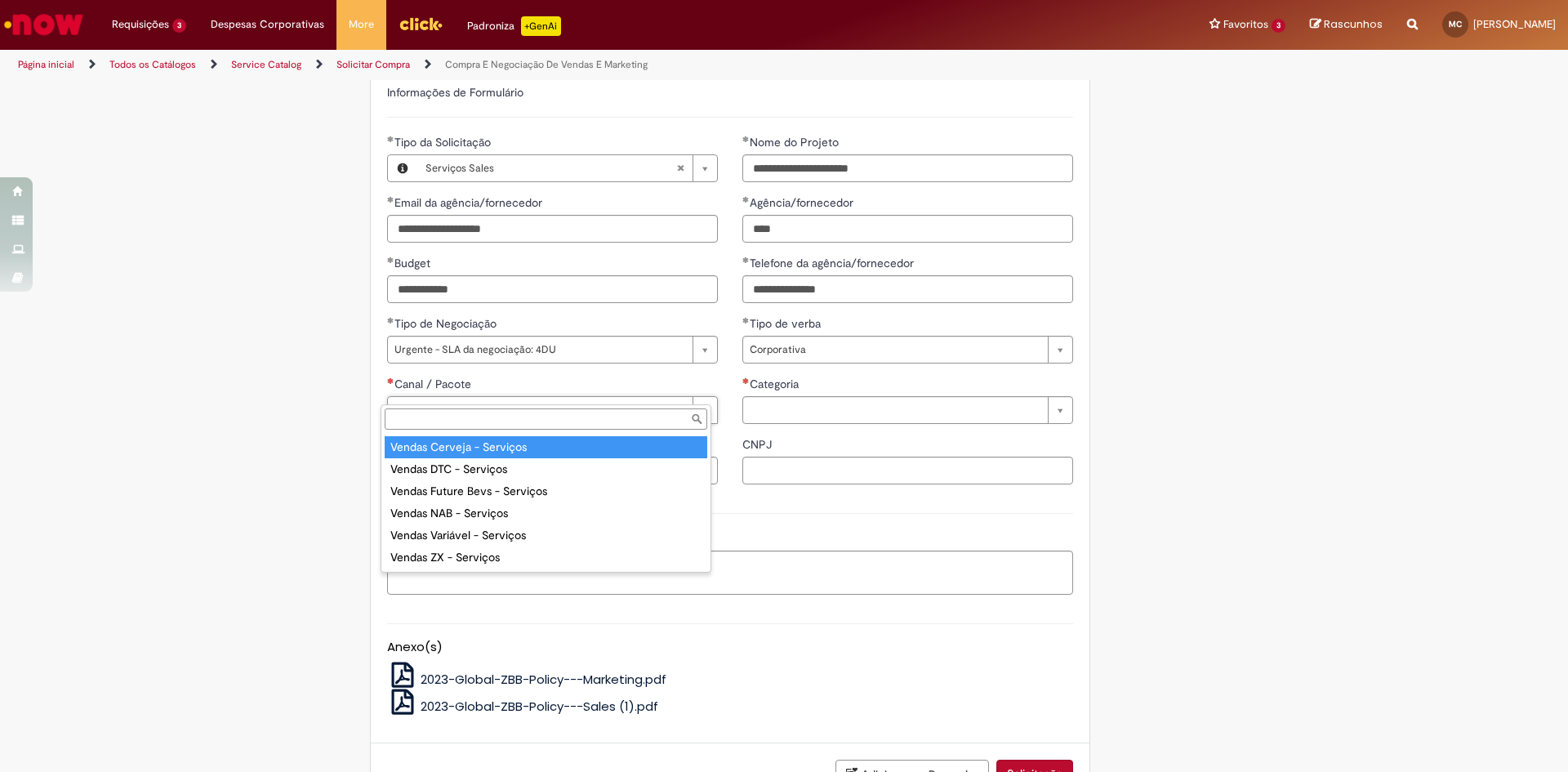 type on "**********" 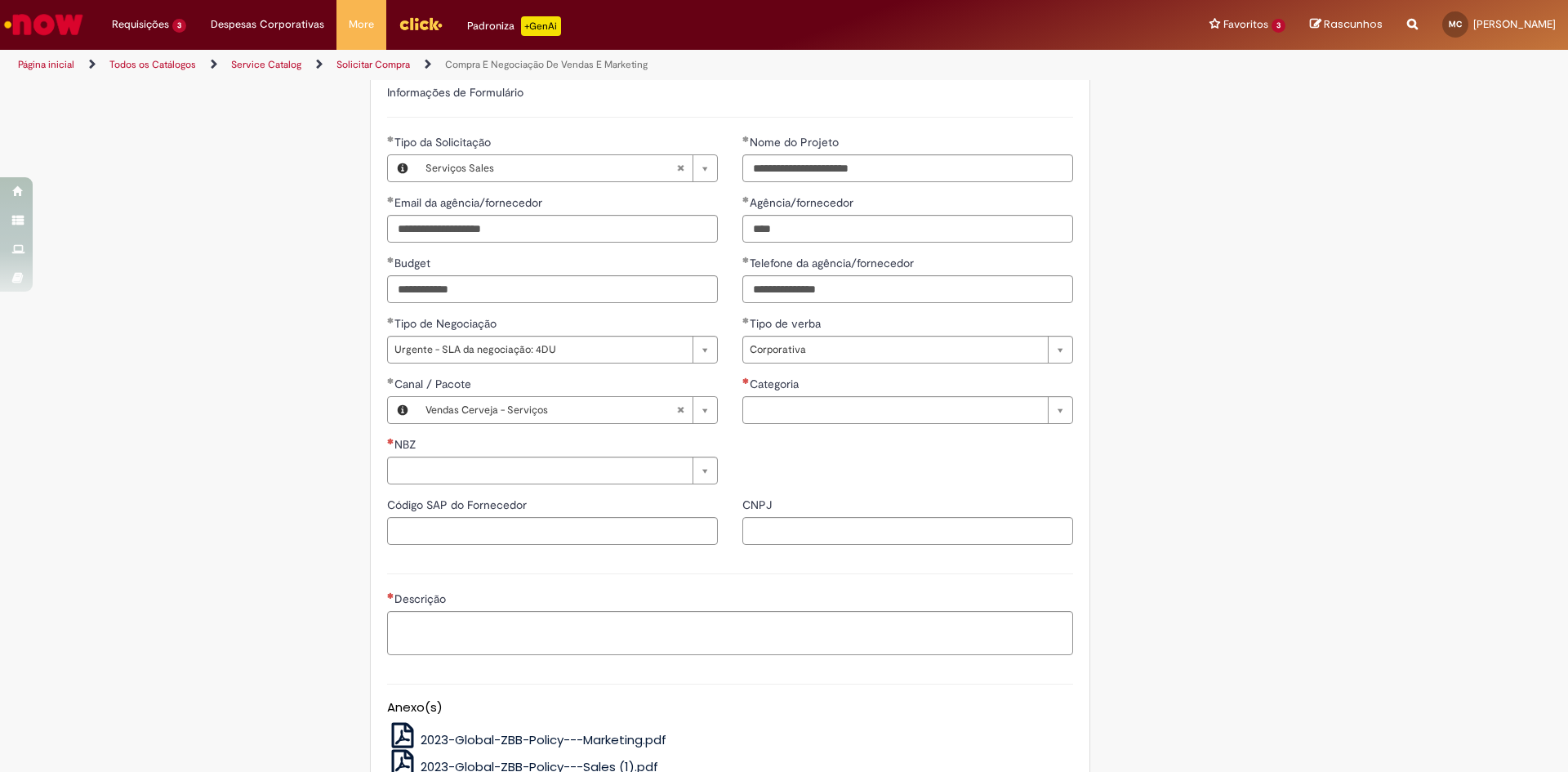 click on "Tire dúvidas com LupiAssist    +GenAI
Oi! Eu sou LupiAssist, uma Inteligência Artificial Generativa em constante aprendizado   Meu conteúdo é monitorado para trazer uma melhor experiência
Dúvidas comuns:
Só mais um instante, estou consultando nossas bases de conhecimento  e escrevendo a melhor resposta pra você!
Title
Lorem ipsum dolor sit amet    Fazer uma nova pergunta
Gerei esta resposta utilizando IA Generativa em conjunto com os nossos padrões. Em caso de divergência, os documentos oficiais prevalecerão.
Saiba mais em:
Ou ligue para:
E aí, te ajudei?
Sim, obrigado!" at bounding box center [784, 150] 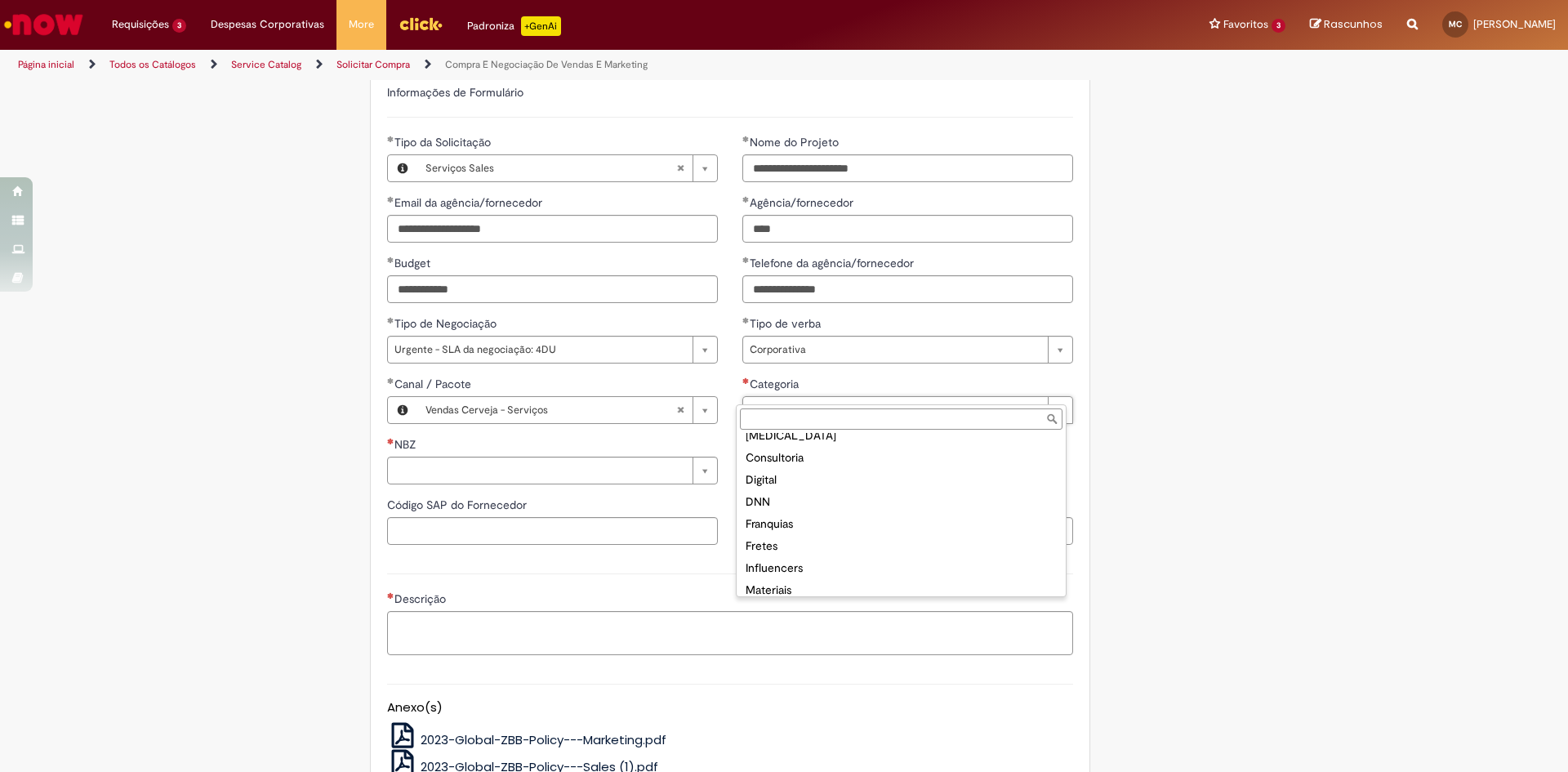 scroll, scrollTop: 0, scrollLeft: 0, axis: both 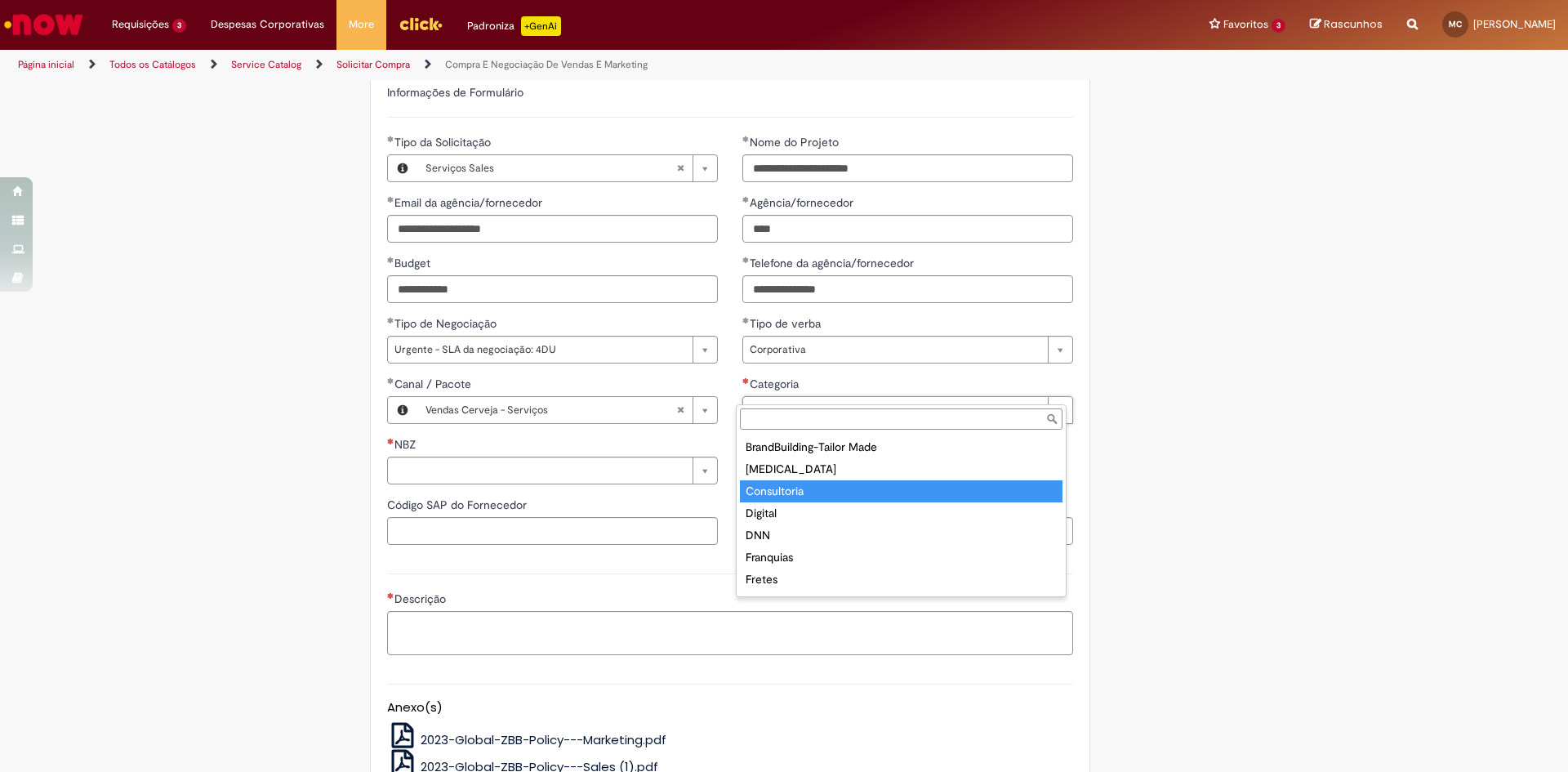 type on "**********" 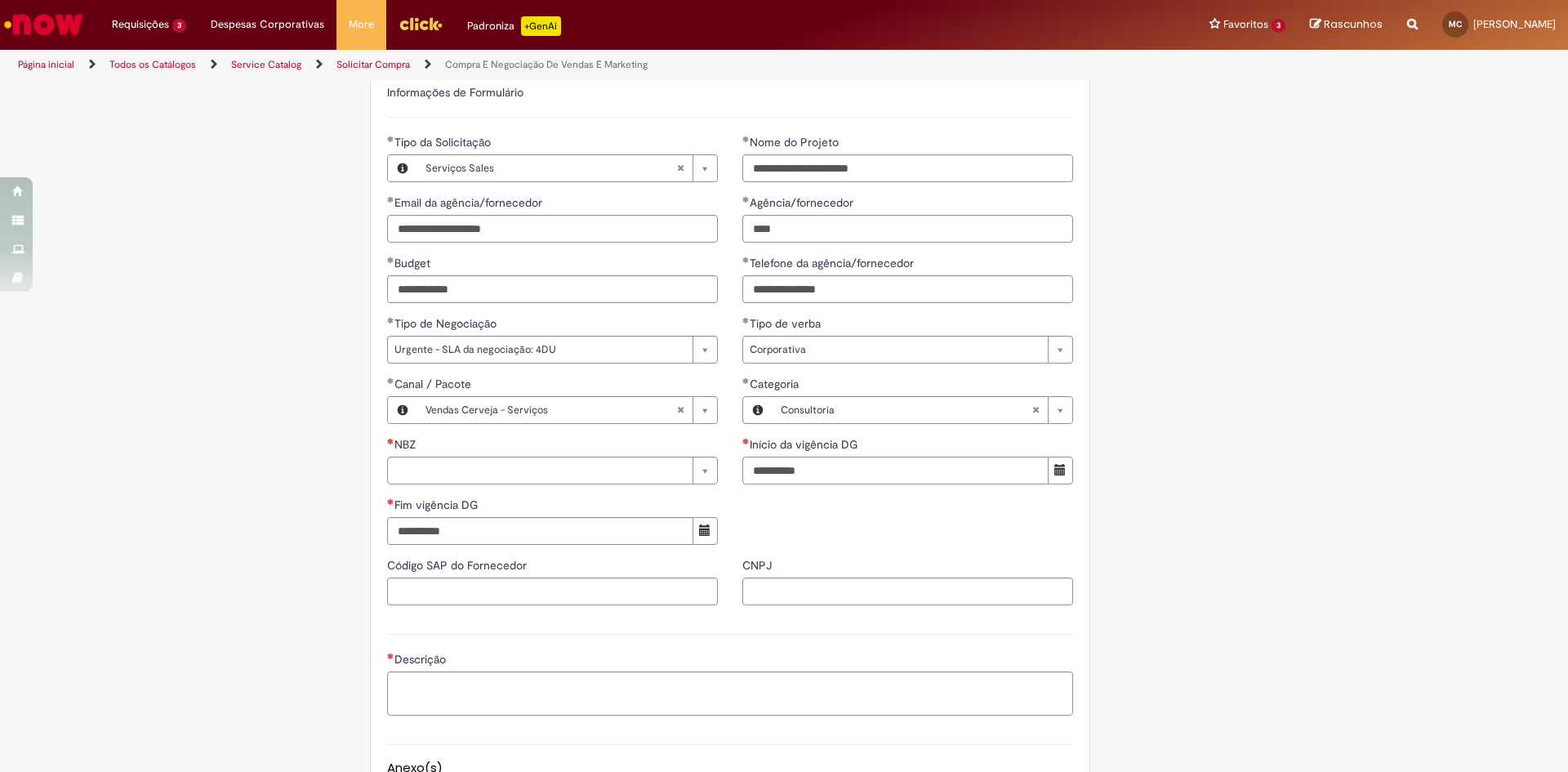 click on "Adicionar a Favoritos
Compra E Negociação De Vendas E Marketing
Chamado destinado para novas negociações e renegociações com verba de marketing, vendas ou [MEDICAL_DATA] comercial.
REGRAS DE UTILIZA ÇÃ O:
Esse chamado é apenas para   cotações e negociações de marketing e vendas   para o  fluxo antigo de compras de merchan, SAP ECC e VMV. Para negociações de vendas e MKT que usam o fluxo do S4 (SAP Fiori) Utilize o chamado de Commercial   AQUI
Lembre-se de anexar todas as evidências (cotações, informações, projetos e e-mails) que sejam úteis à negociação;
Nenhum campo preenchido por você pode ser alterado depois de o chamado ter sido aberto, por isso atente-se as informações preenchidas;
Esse chamado possui SLA de  4  ou  8 dias úteis  para a etapa de  negociação . Após essa etapa, é necessária sua validação para seguir com a tratativa;
Em caso de
;" at bounding box center (704, 181) 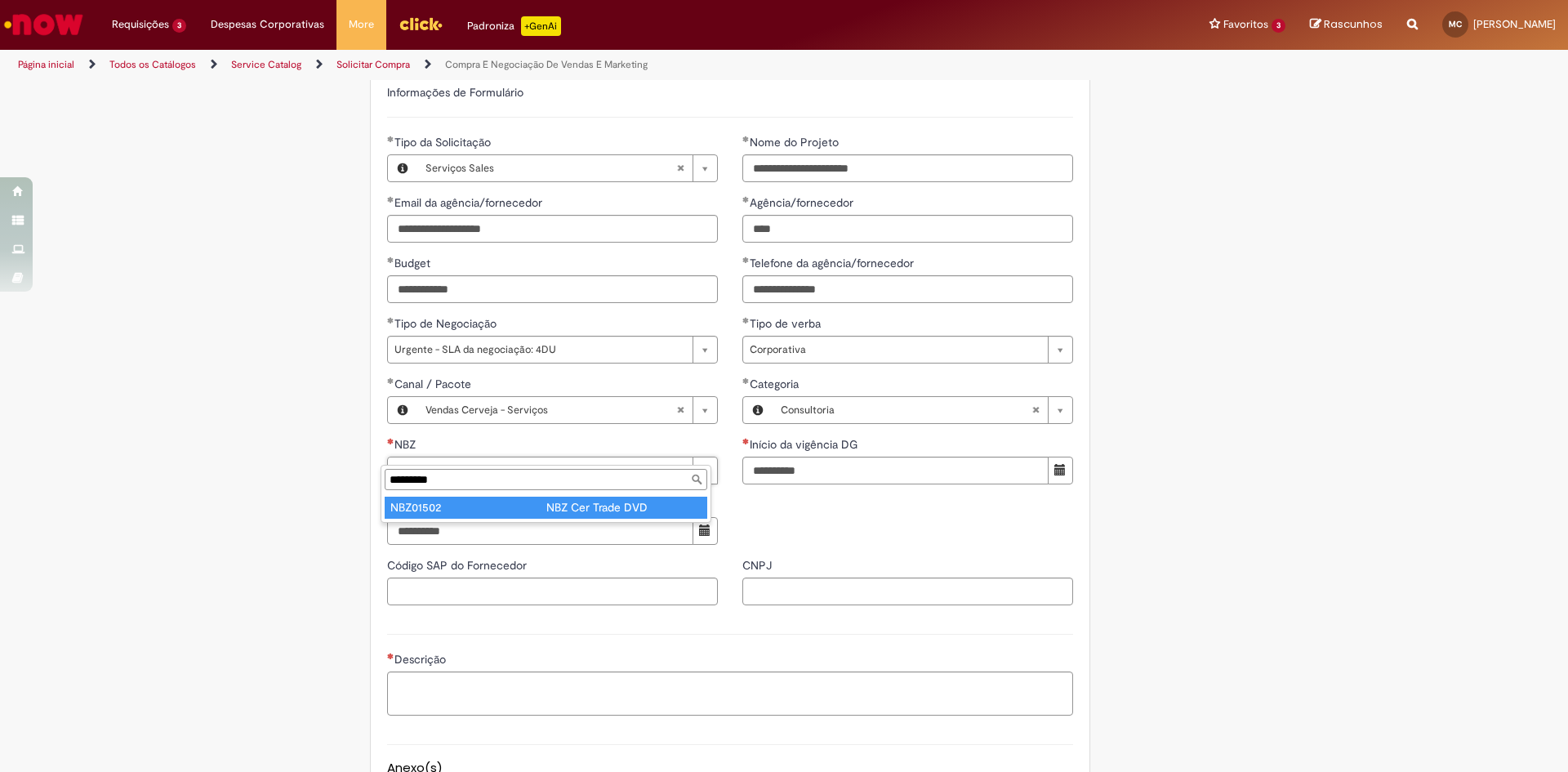 type on "********" 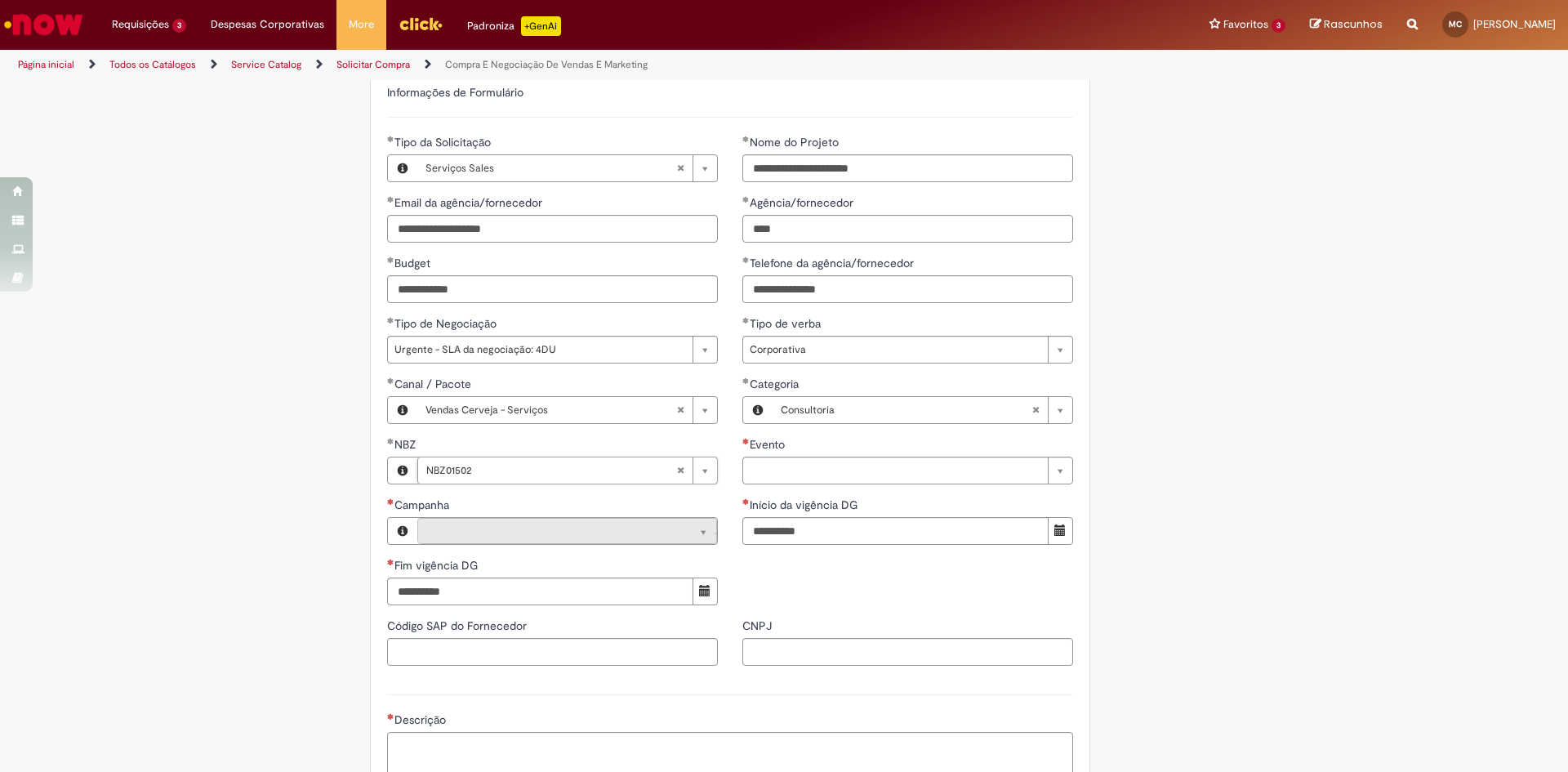 type on "********" 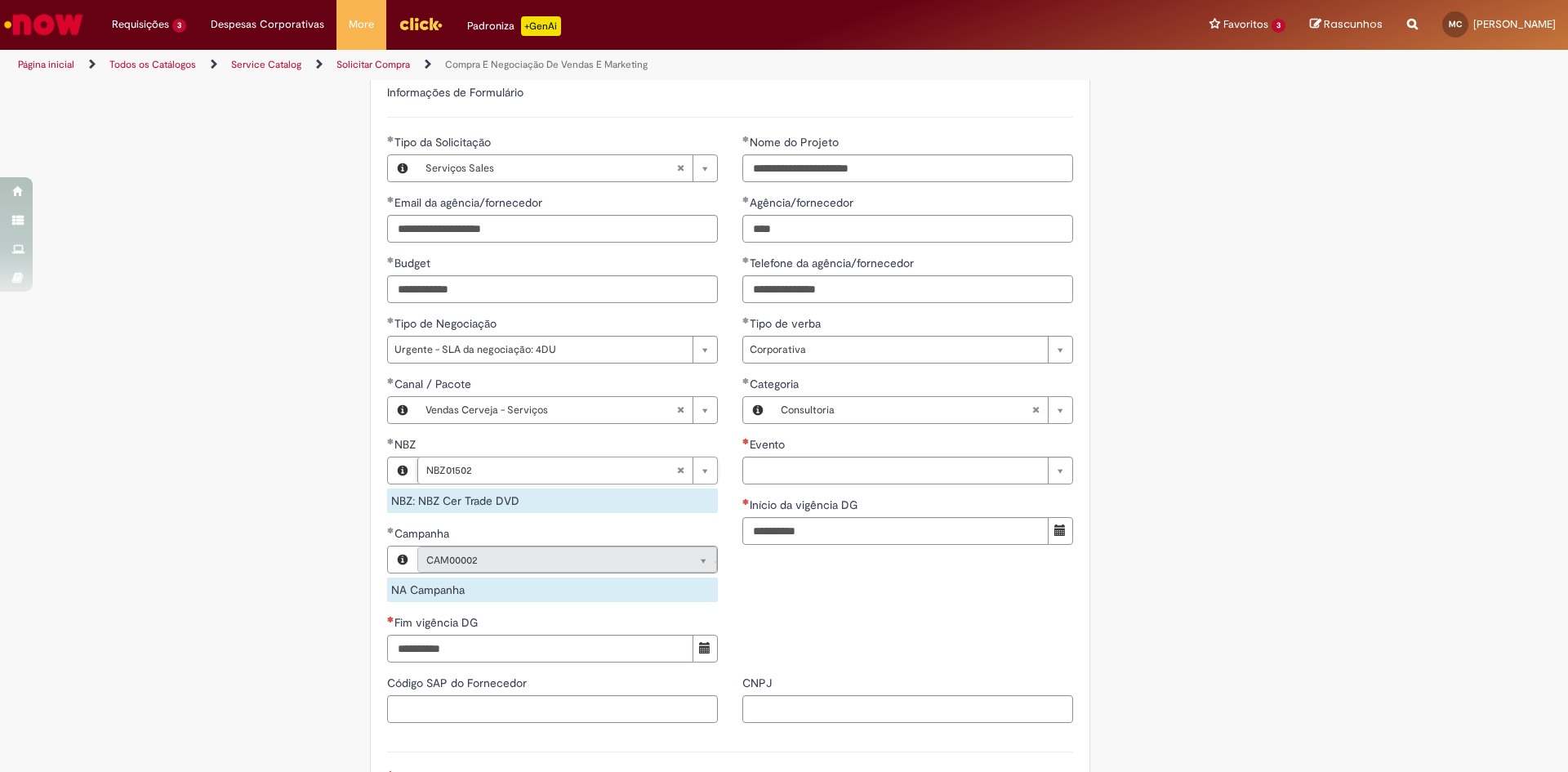 click on "Tire dúvidas com LupiAssist    +GenAI
Oi! Eu sou LupiAssist, uma Inteligência Artificial Generativa em constante aprendizado   Meu conteúdo é monitorado para trazer uma melhor experiência
Dúvidas comuns:
Só mais um instante, estou consultando nossas bases de conhecimento  e escrevendo a melhor resposta pra você!
Title
Lorem ipsum dolor sit amet    Fazer uma nova pergunta
Gerei esta resposta utilizando IA Generativa em conjunto com os nossos padrões. Em caso de divergência, os documentos oficiais prevalecerão.
Saiba mais em:
Ou ligue para:
E aí, te ajudei?
Sim, obrigado!" at bounding box center (784, 239) 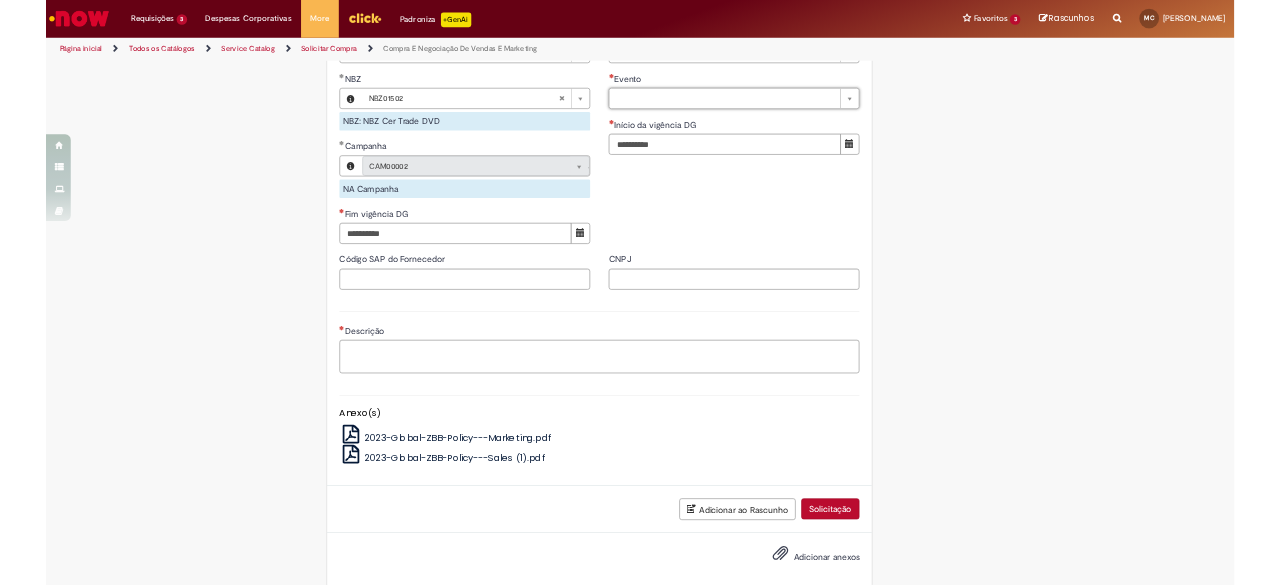 scroll, scrollTop: 1322, scrollLeft: 0, axis: vertical 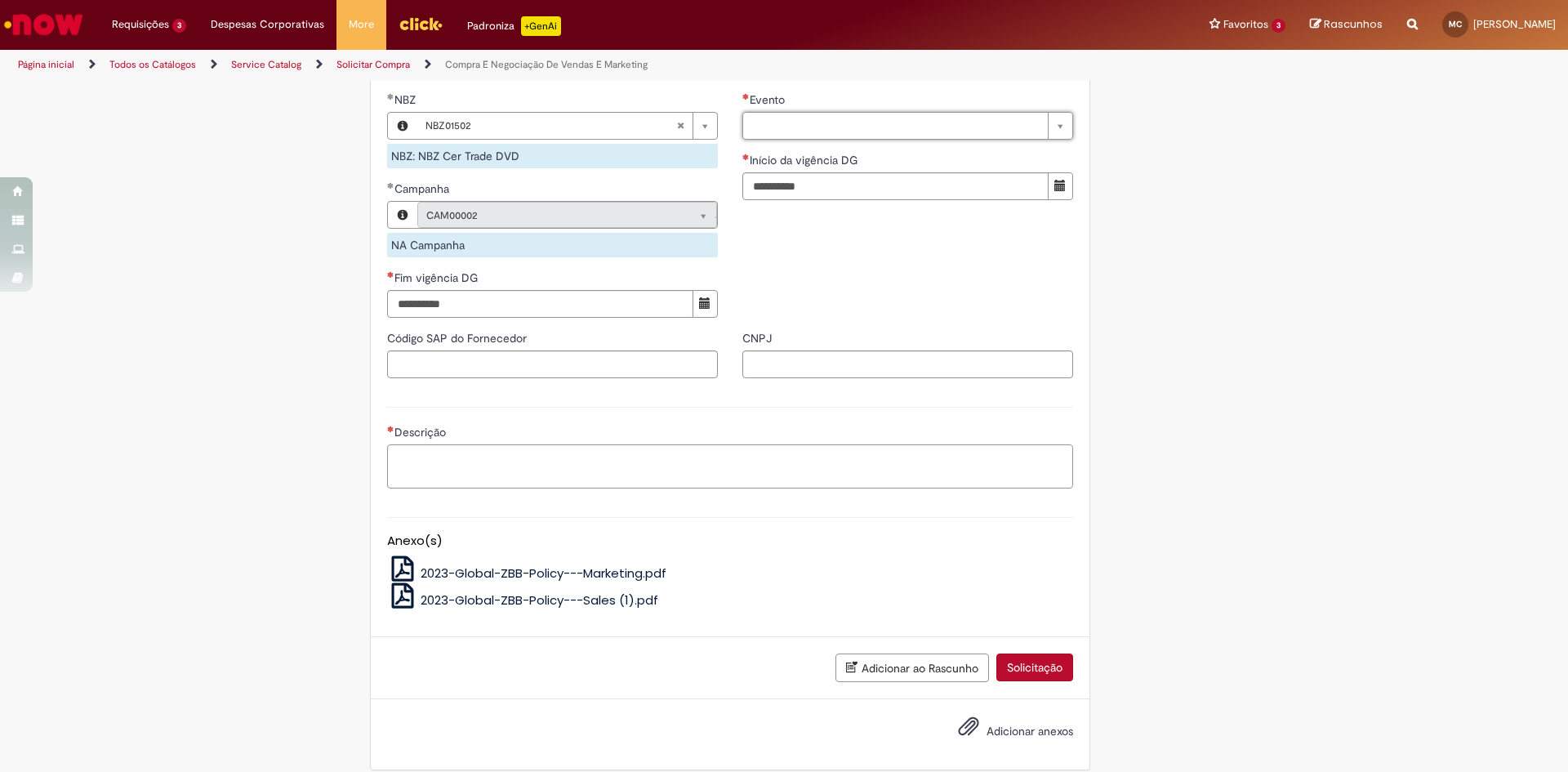 click on "Descrição" at bounding box center [730, 466] 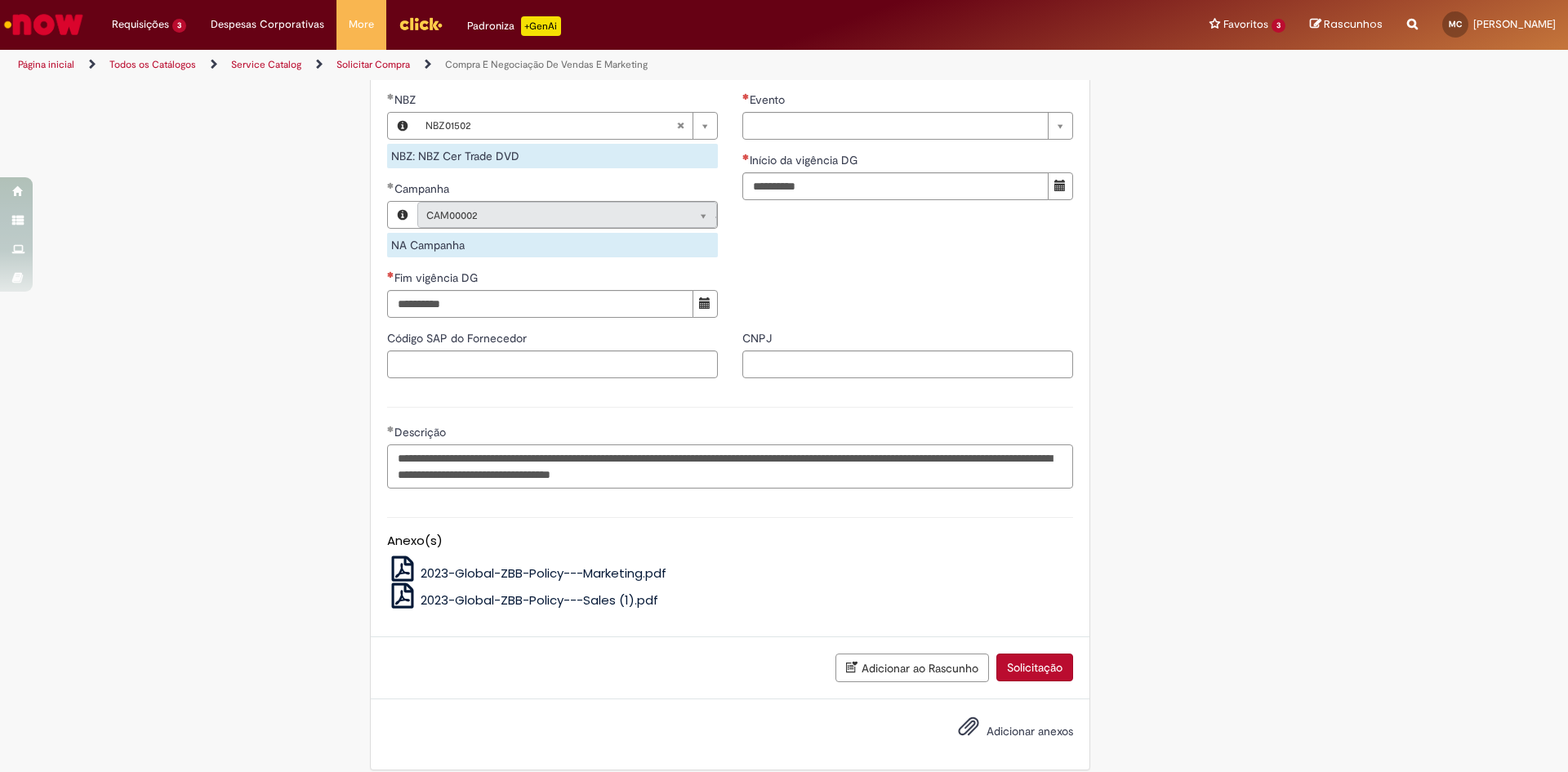 type on "**********" 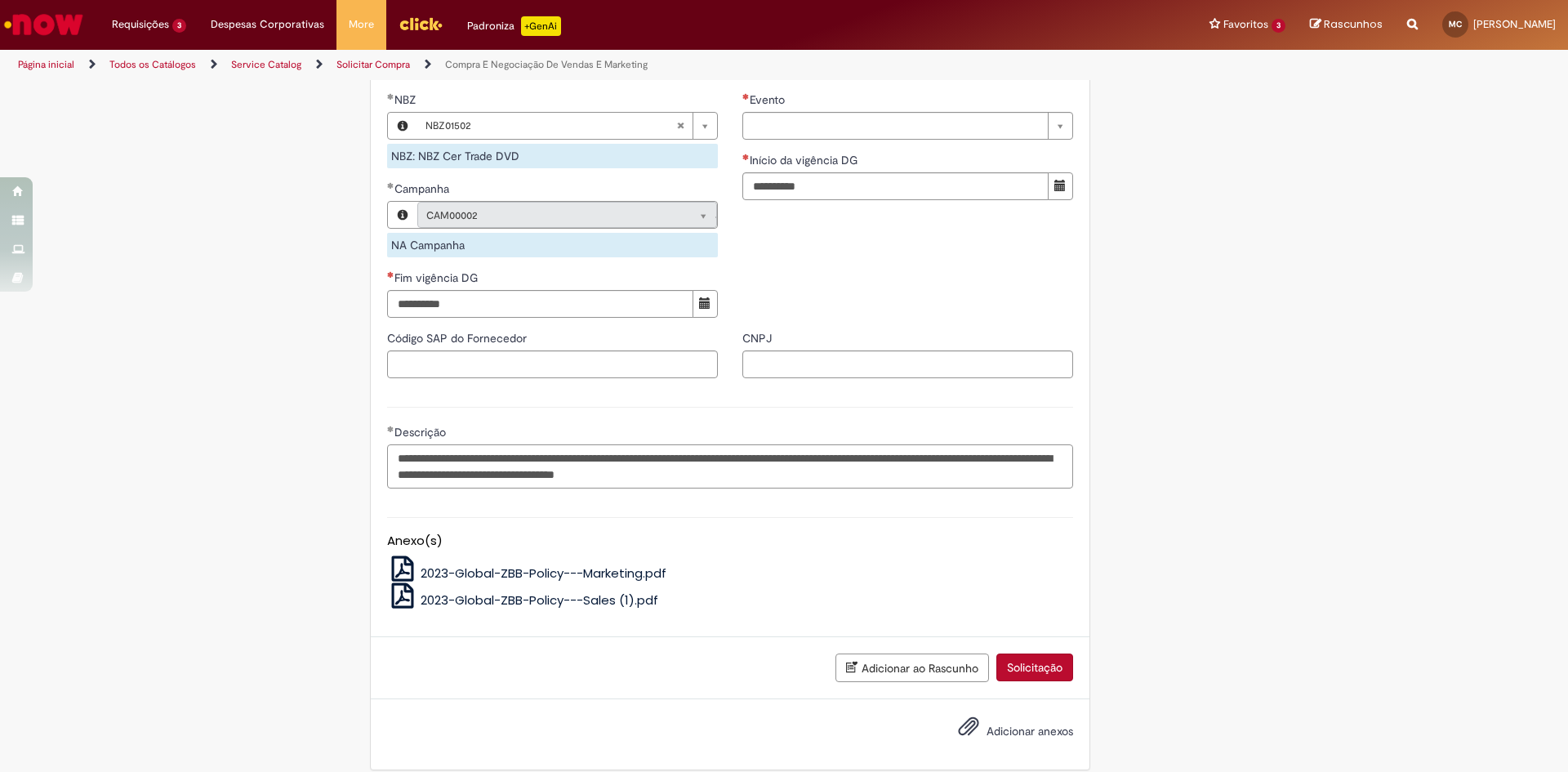 drag, startPoint x: 905, startPoint y: 457, endPoint x: 303, endPoint y: 426, distance: 602.79764 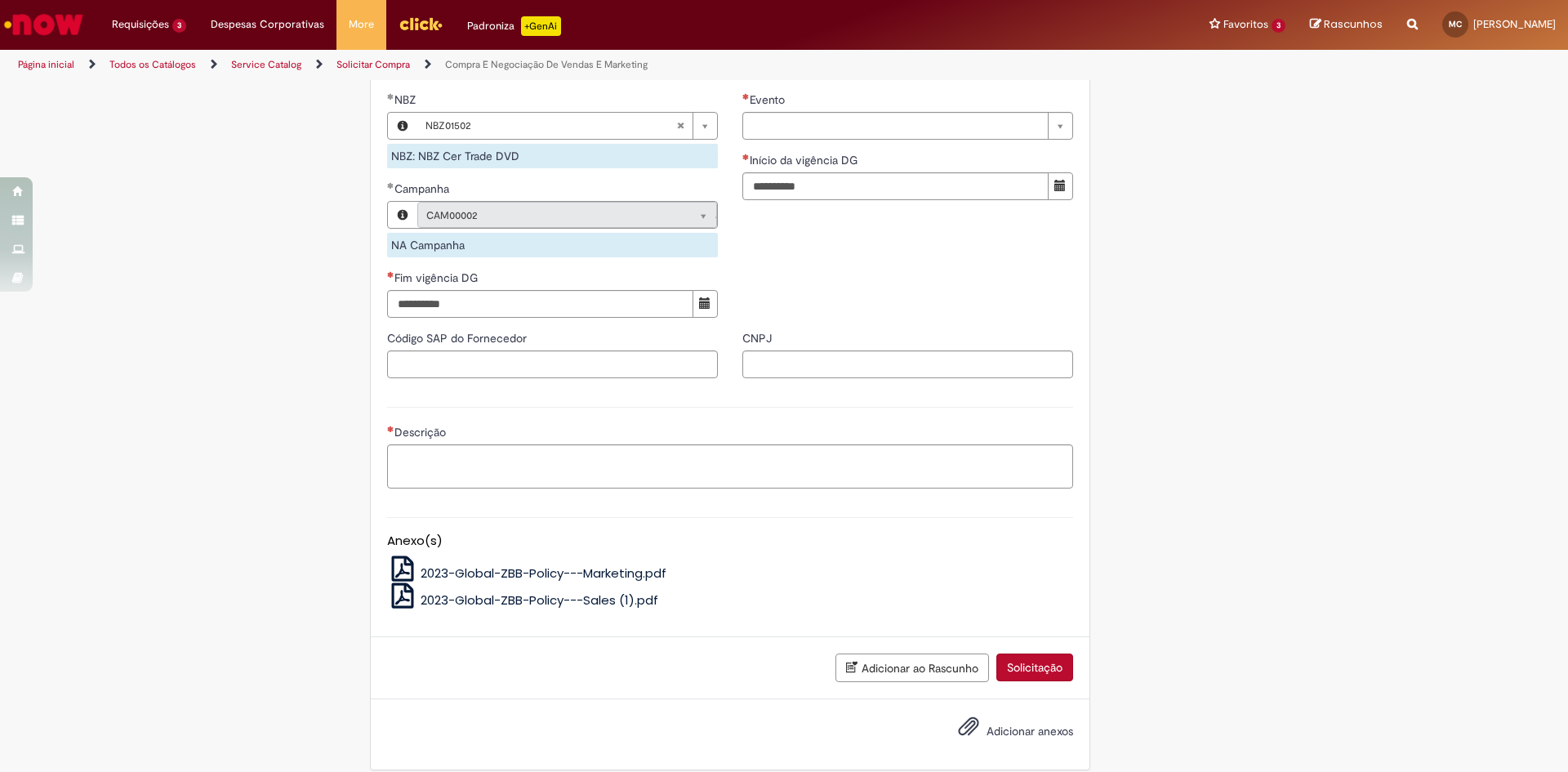 click on "Tire dúvidas com LupiAssist    +GenAI
Oi! Eu sou LupiAssist, uma Inteligência Artificial Generativa em constante aprendizado   Meu conteúdo é monitorado para trazer uma melhor experiência
Dúvidas comuns:
Só mais um instante, estou consultando nossas bases de conhecimento  e escrevendo a melhor resposta pra você!
Title
Lorem ipsum dolor sit amet    Fazer uma nova pergunta
Gerei esta resposta utilizando IA Generativa em conjunto com os nossos padrões. Em caso de divergência, os documentos oficiais prevalecerão.
Saiba mais em:
Ou ligue para:
E aí, te ajudei?
Sim, obrigado!" at bounding box center (784, -105) 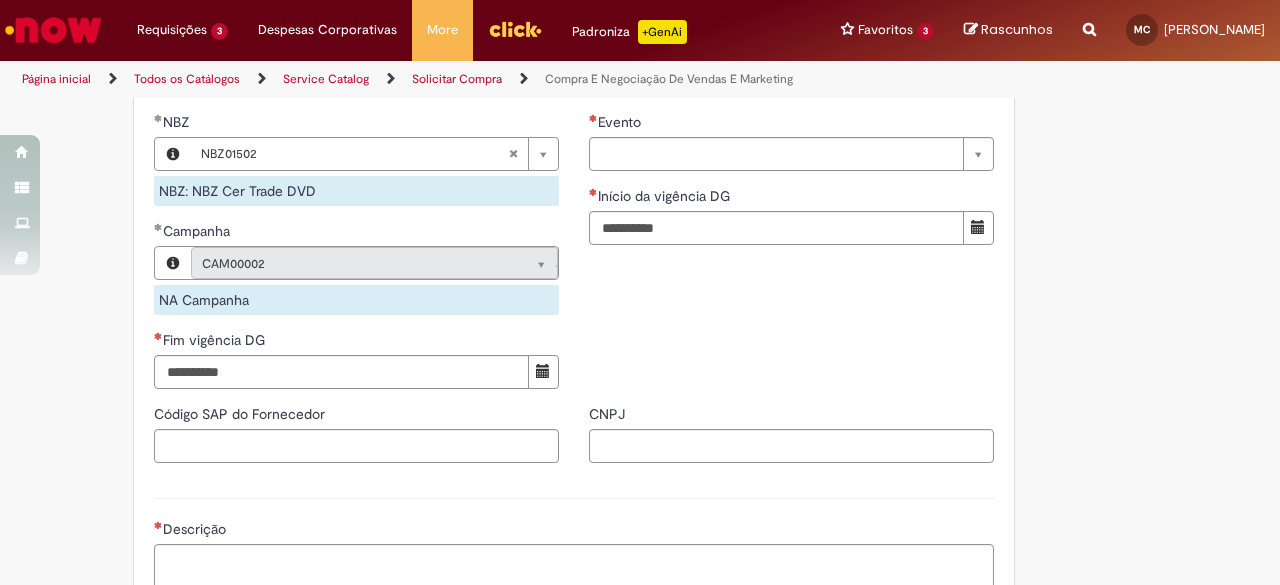 scroll, scrollTop: 1316, scrollLeft: 0, axis: vertical 